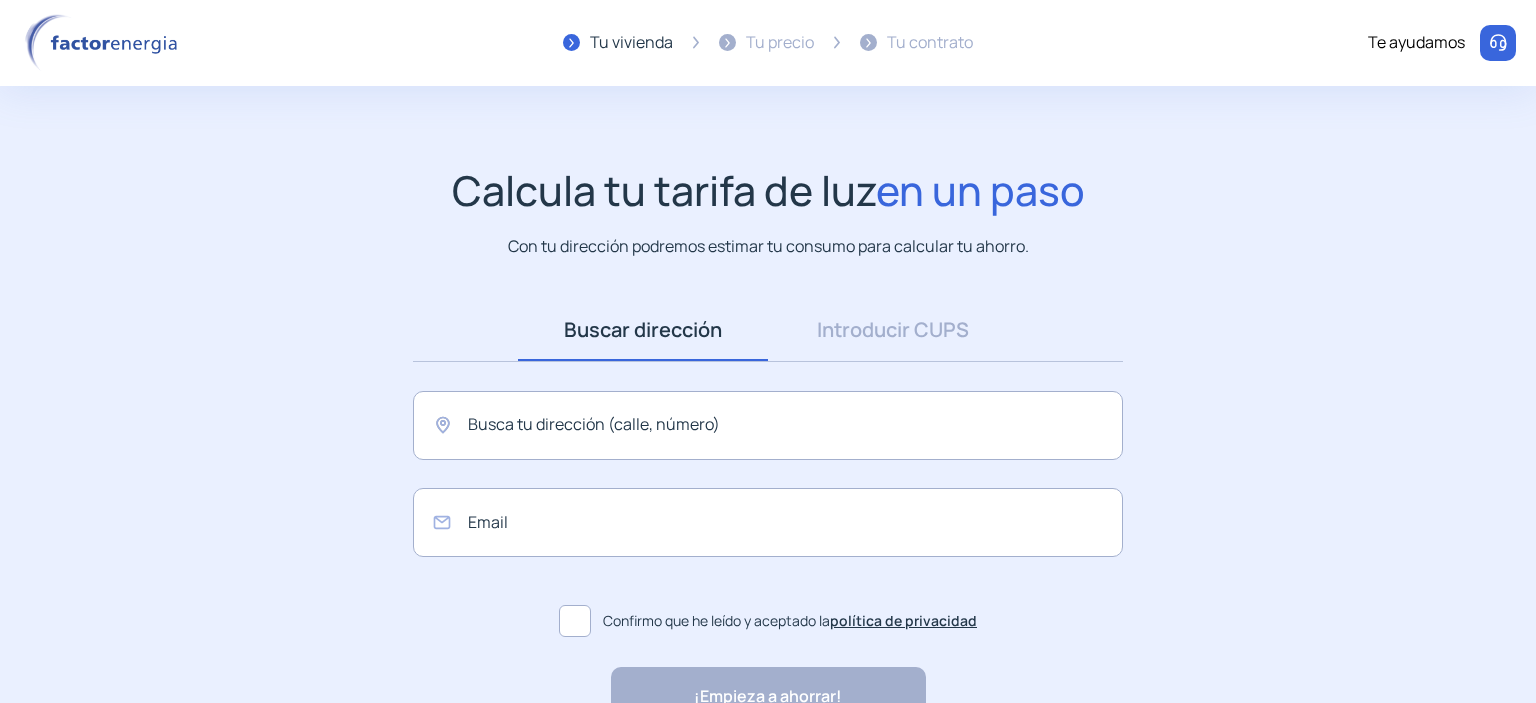 scroll, scrollTop: 0, scrollLeft: 0, axis: both 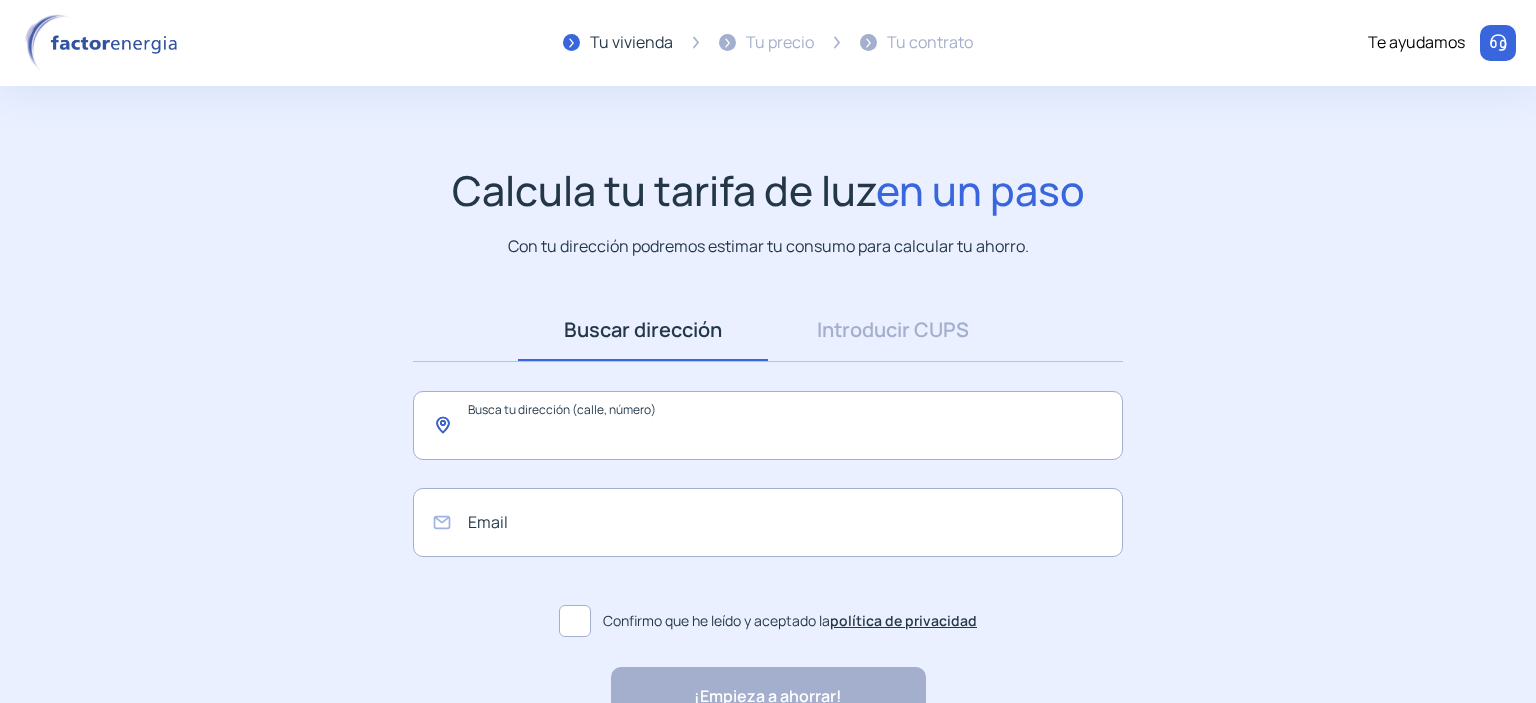 click 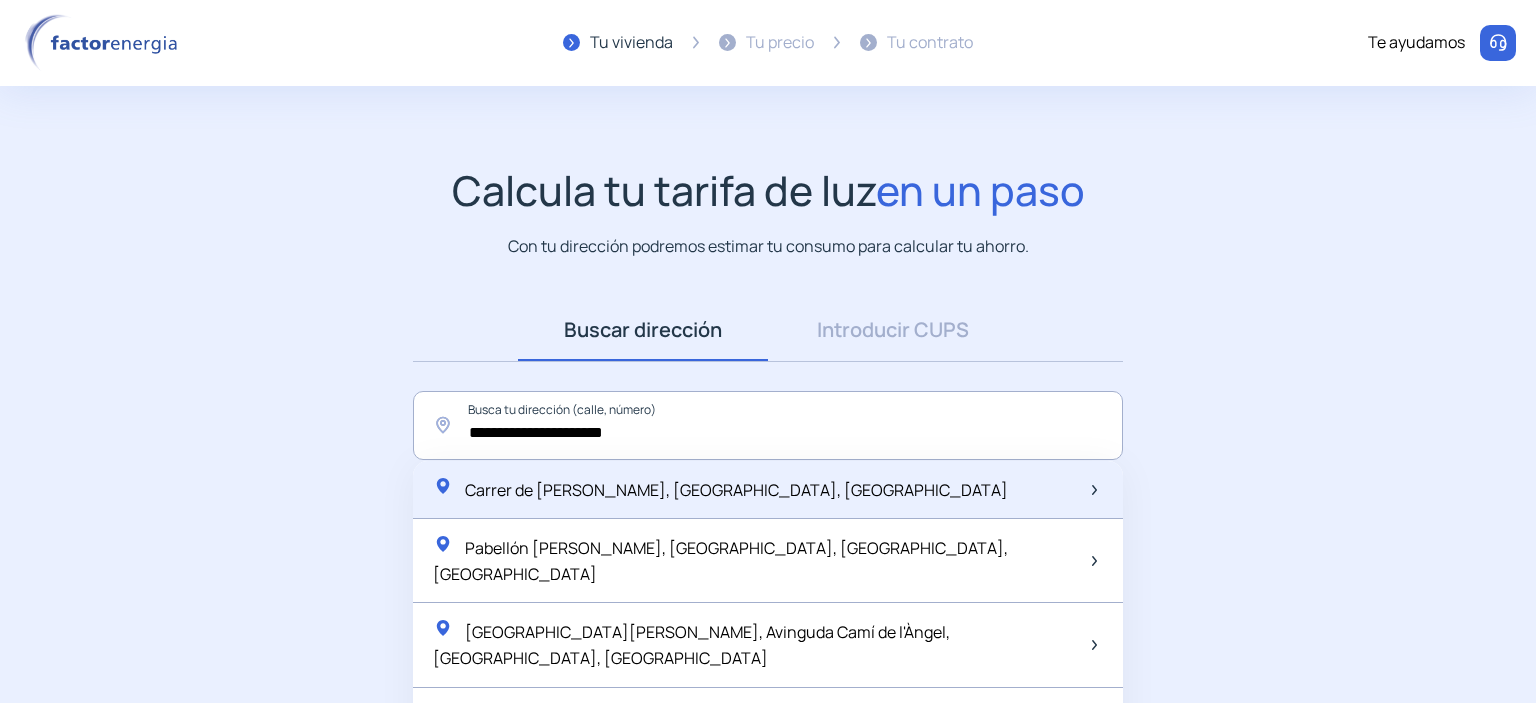 click on "Carrer de [PERSON_NAME], [GEOGRAPHIC_DATA], [GEOGRAPHIC_DATA]" 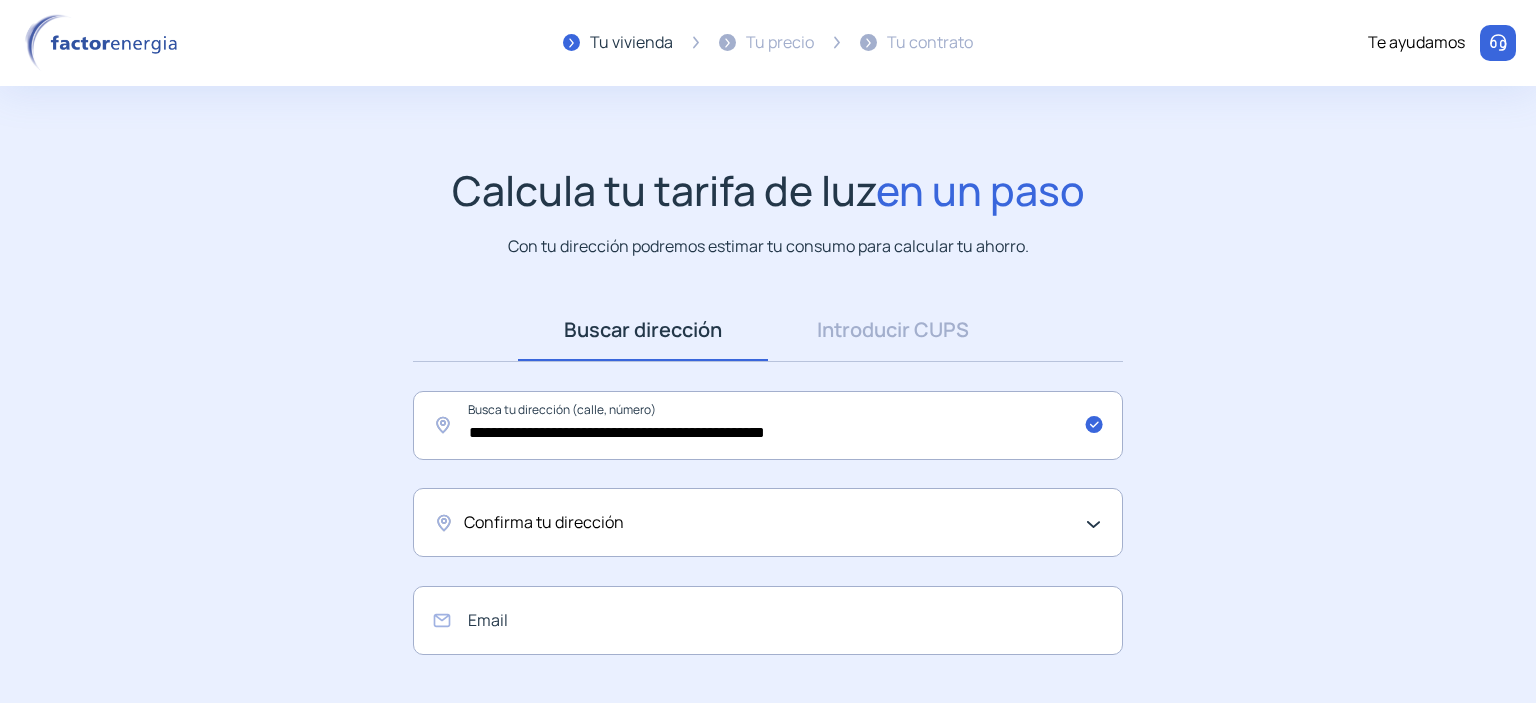 click on "**********" 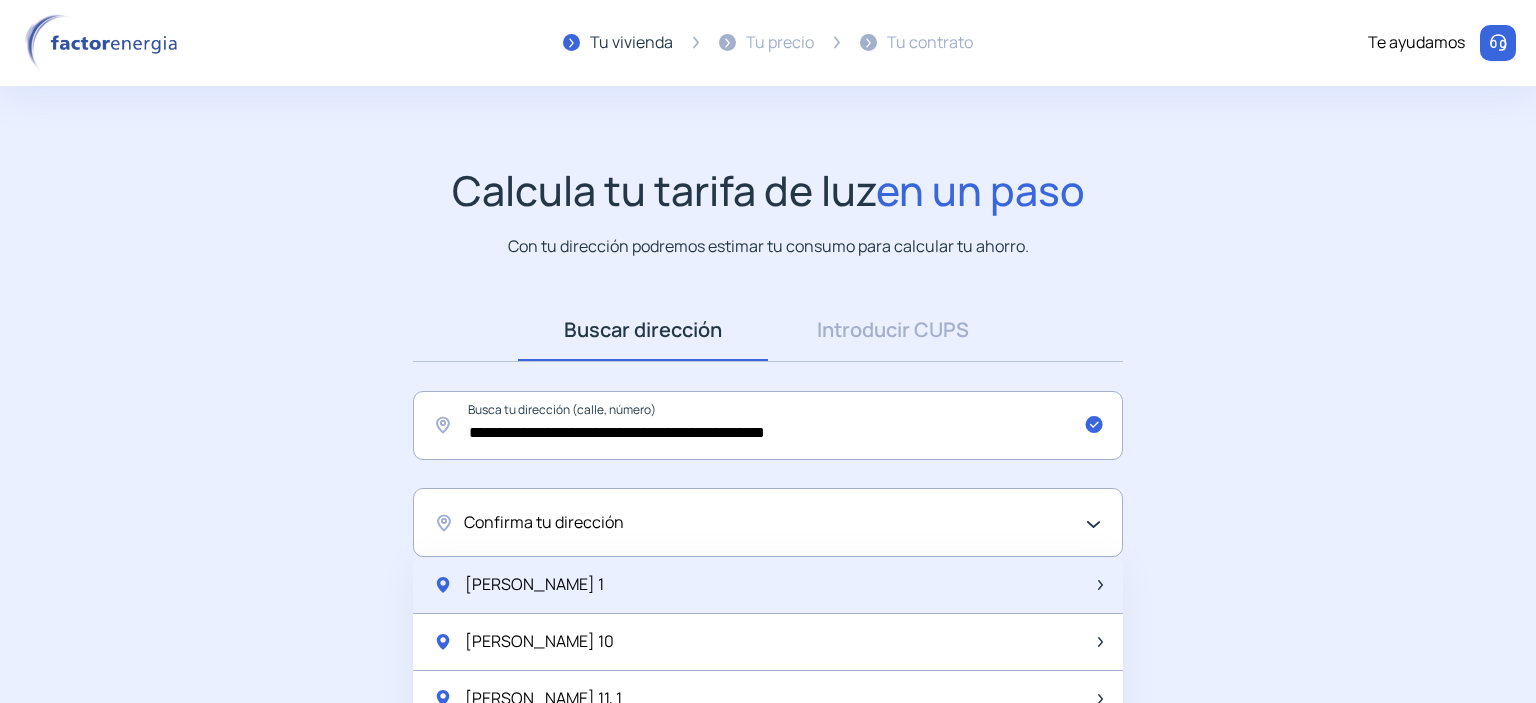 click on "[PERSON_NAME] 1" 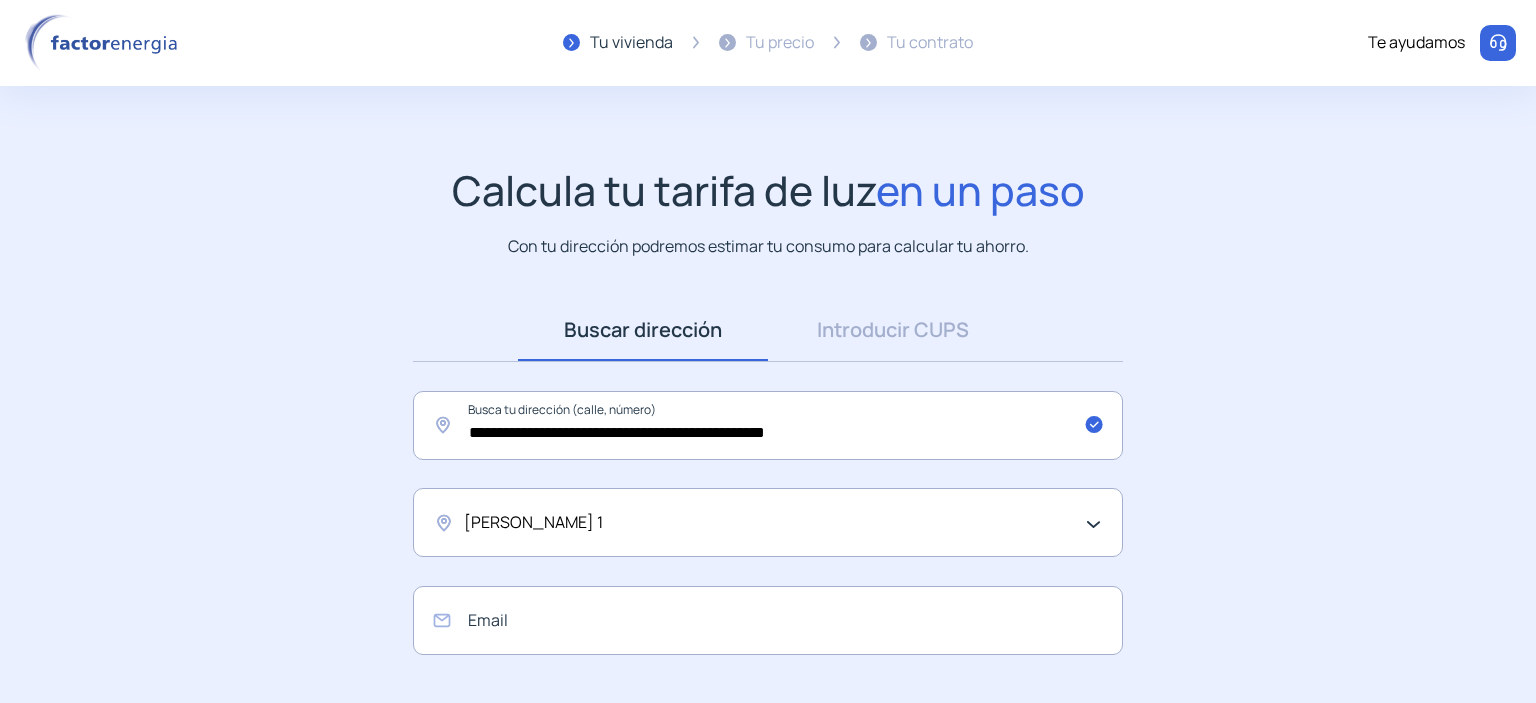 scroll, scrollTop: 105, scrollLeft: 0, axis: vertical 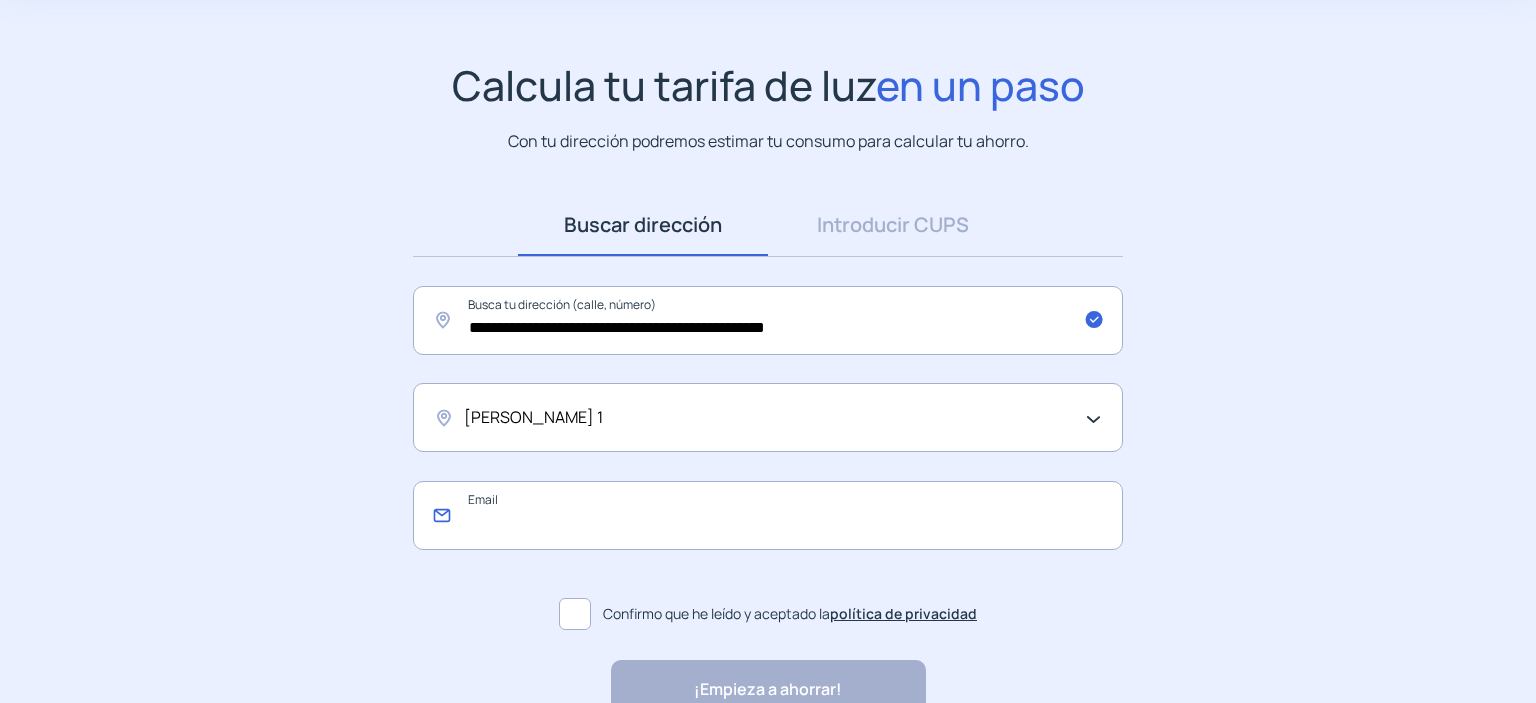 click 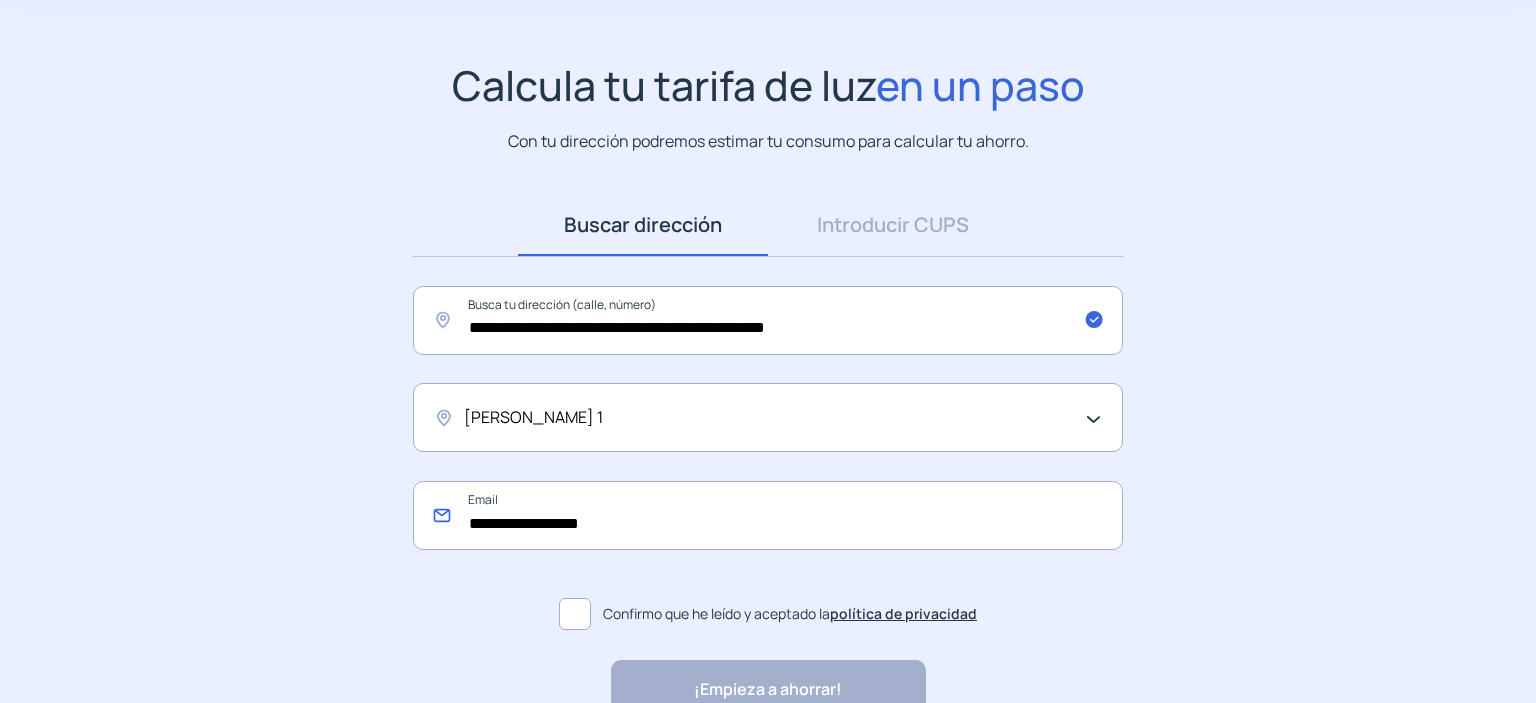 type on "**********" 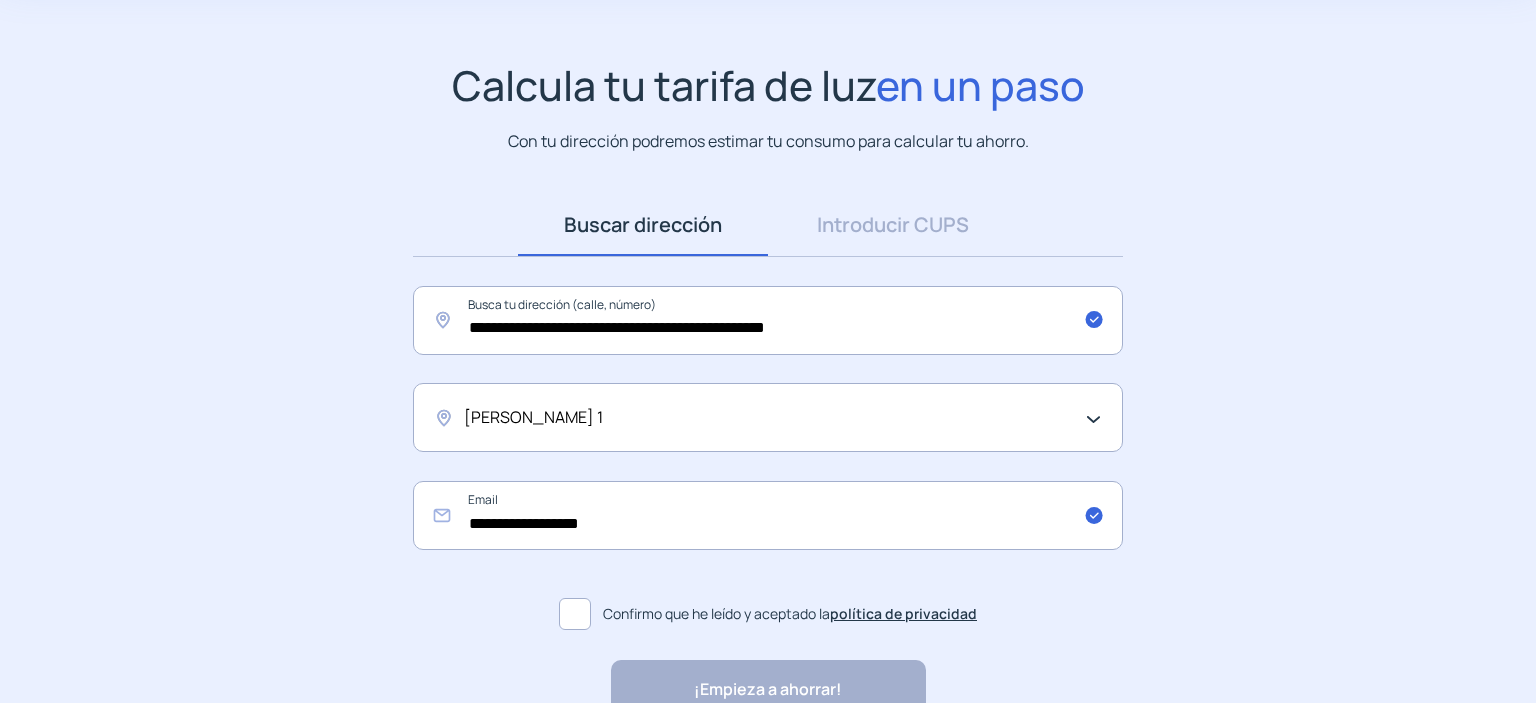 click 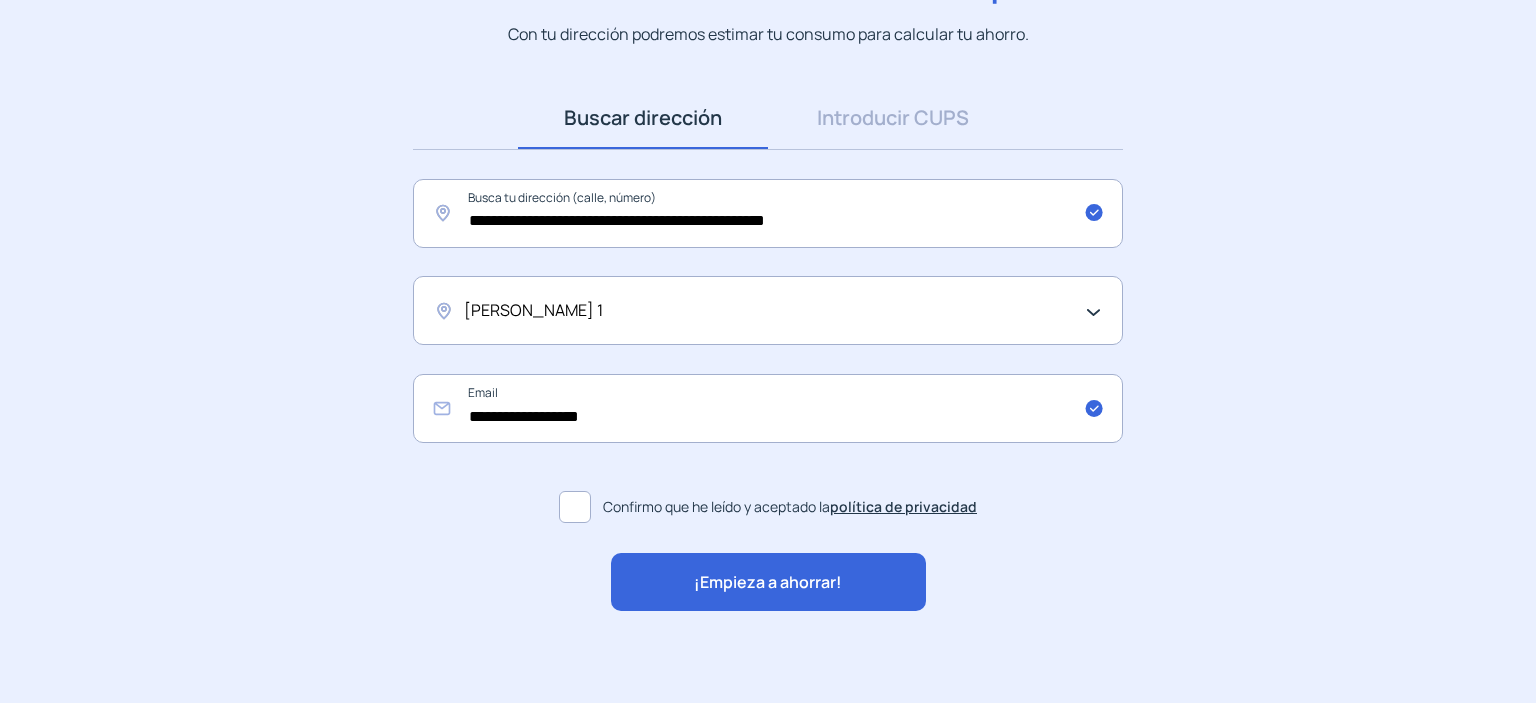 scroll, scrollTop: 220, scrollLeft: 0, axis: vertical 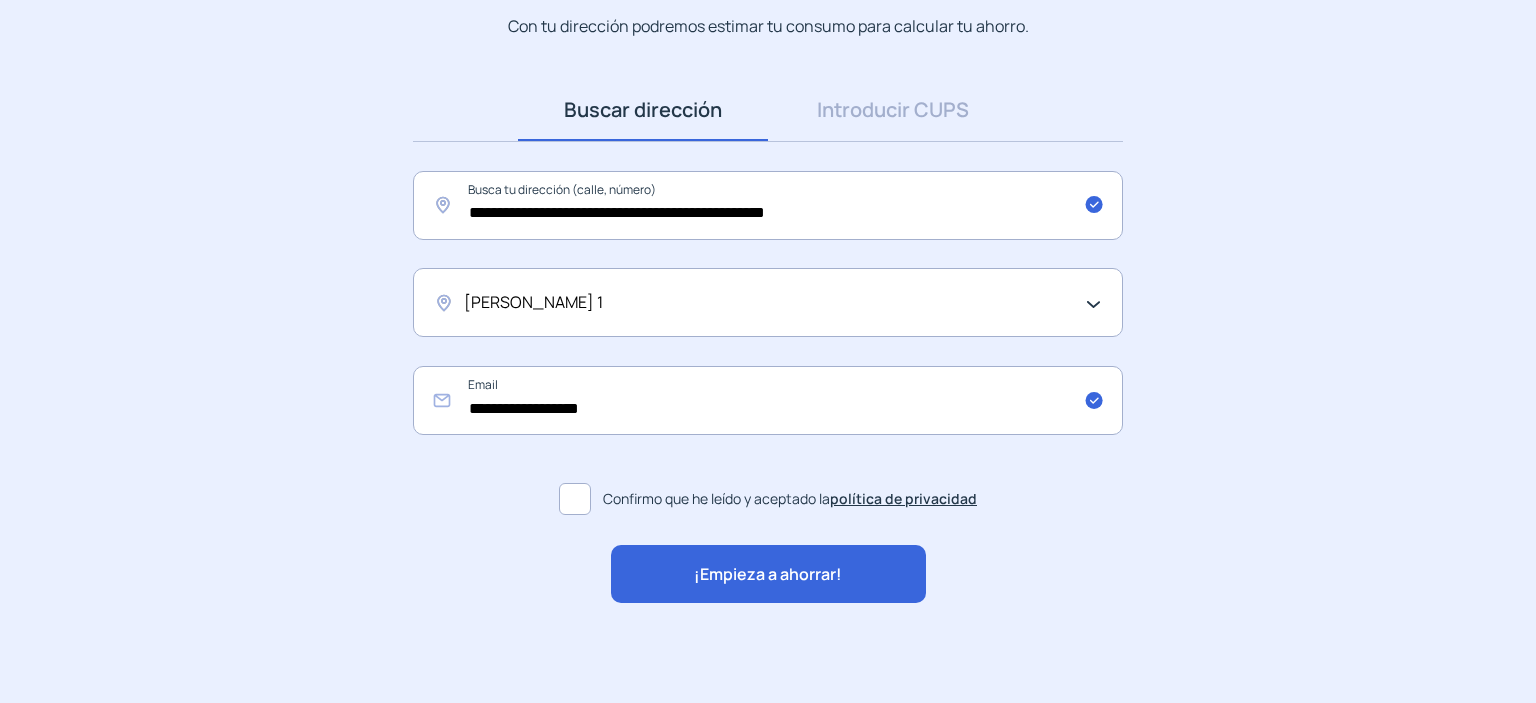 click on "¡Empieza a ahorrar!" 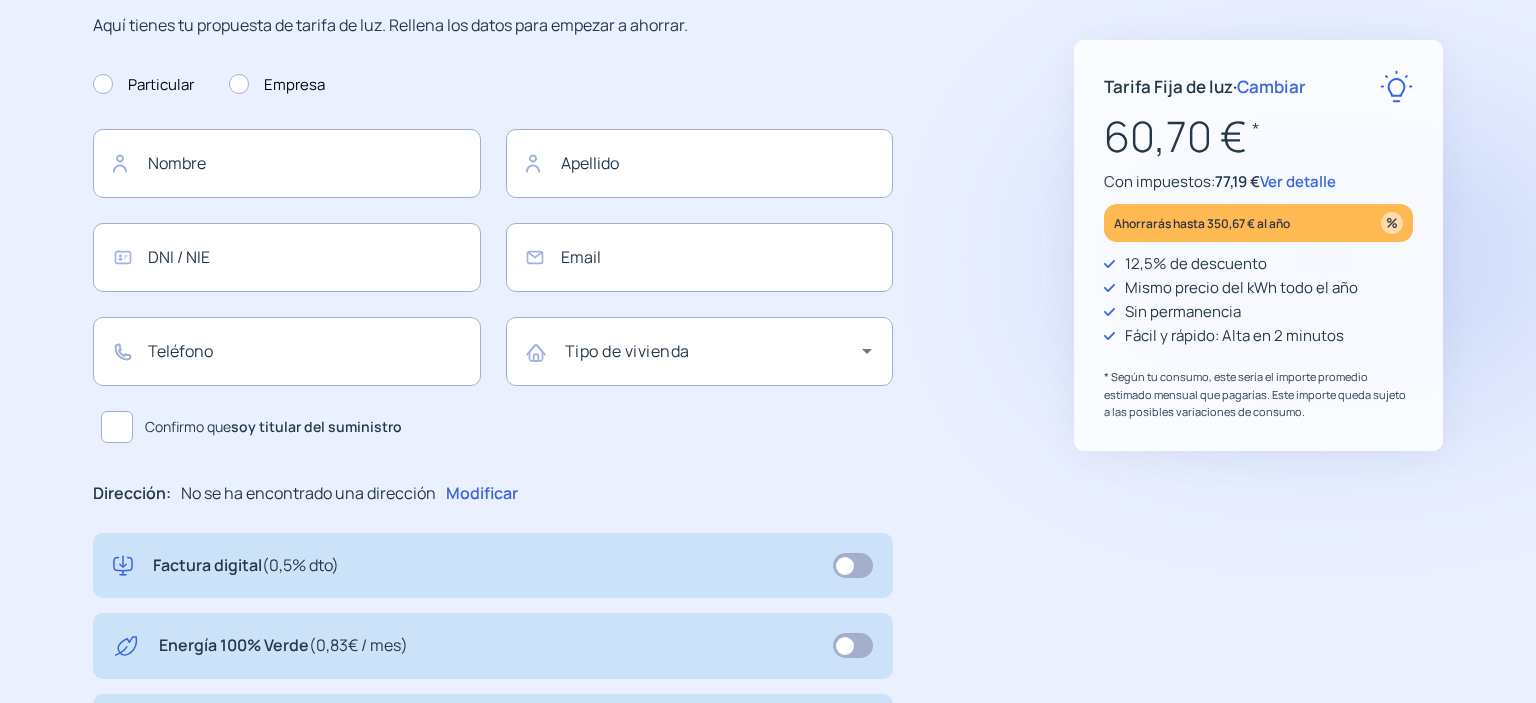 scroll, scrollTop: 0, scrollLeft: 0, axis: both 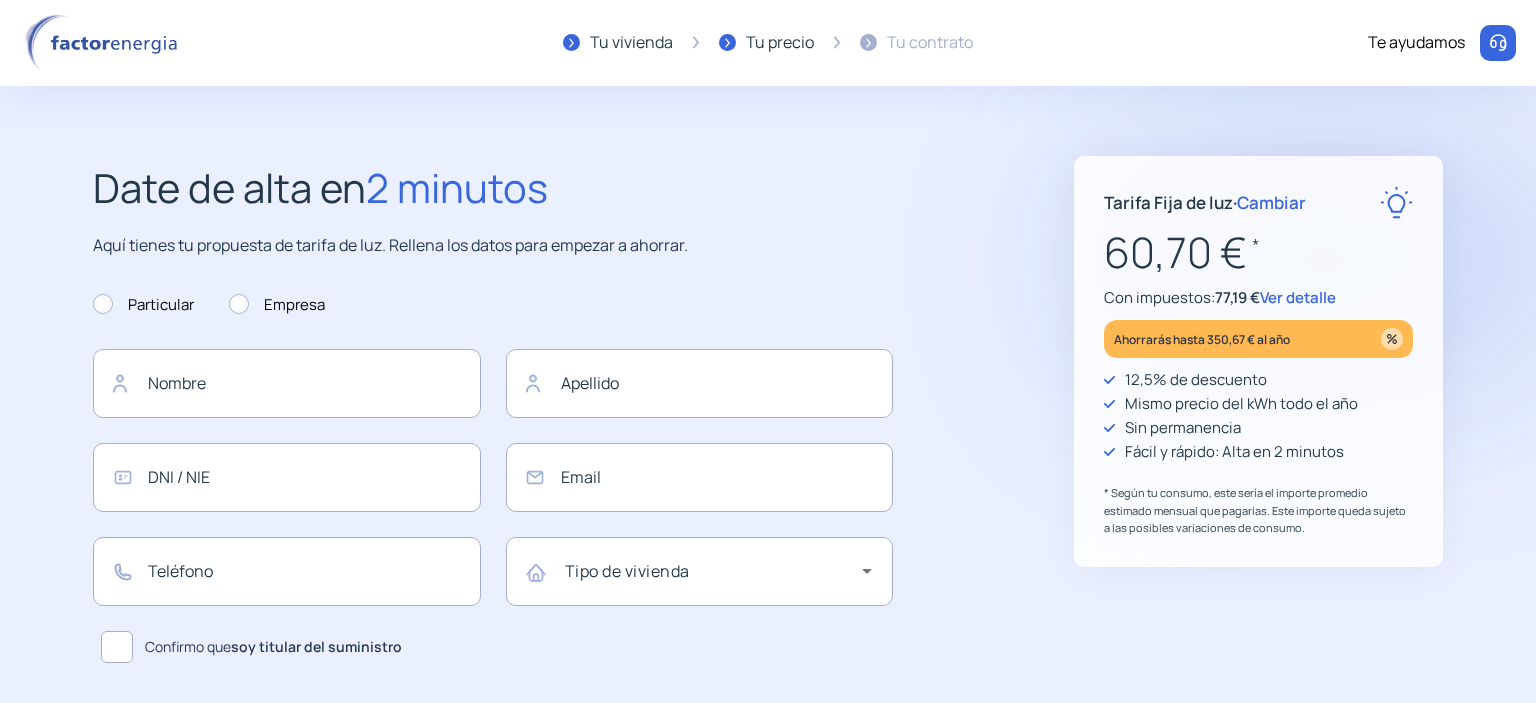 type on "**********" 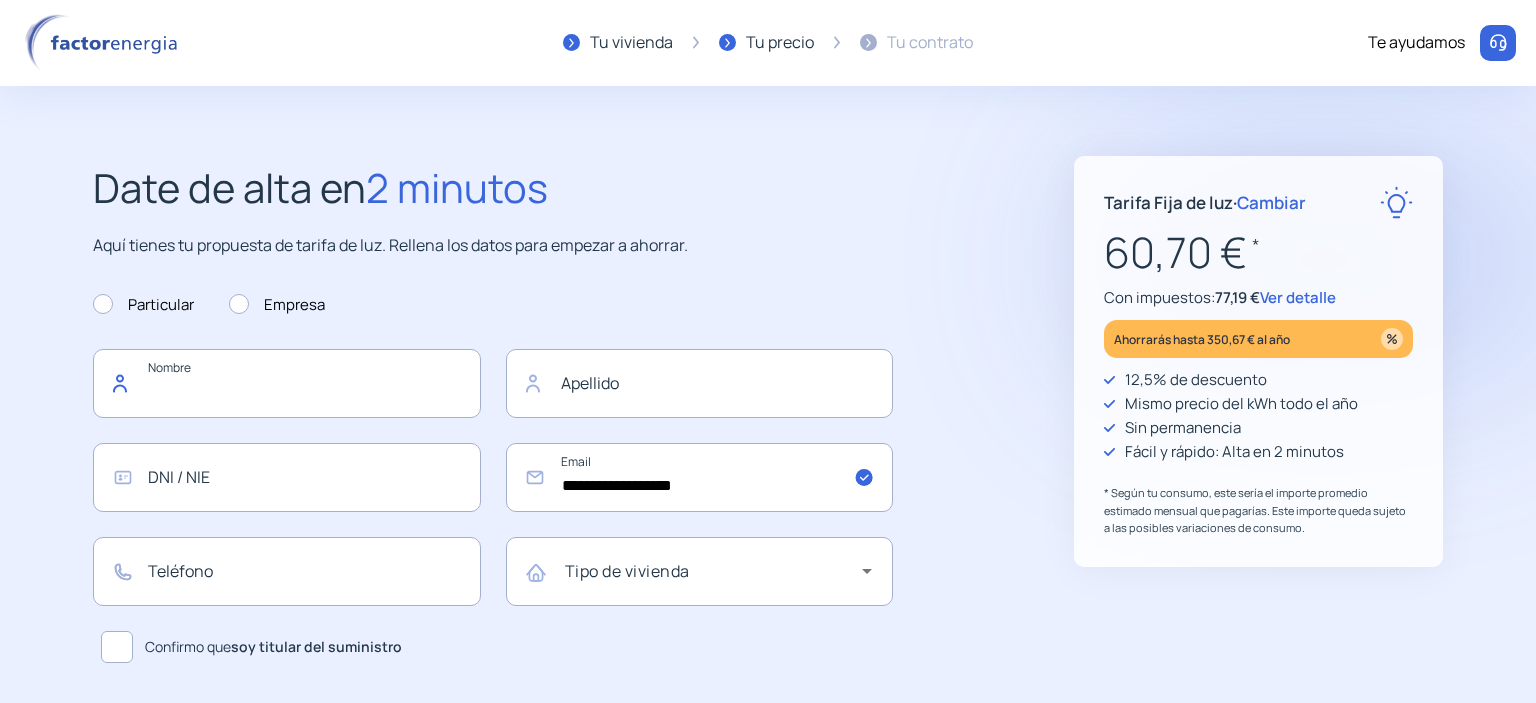 click 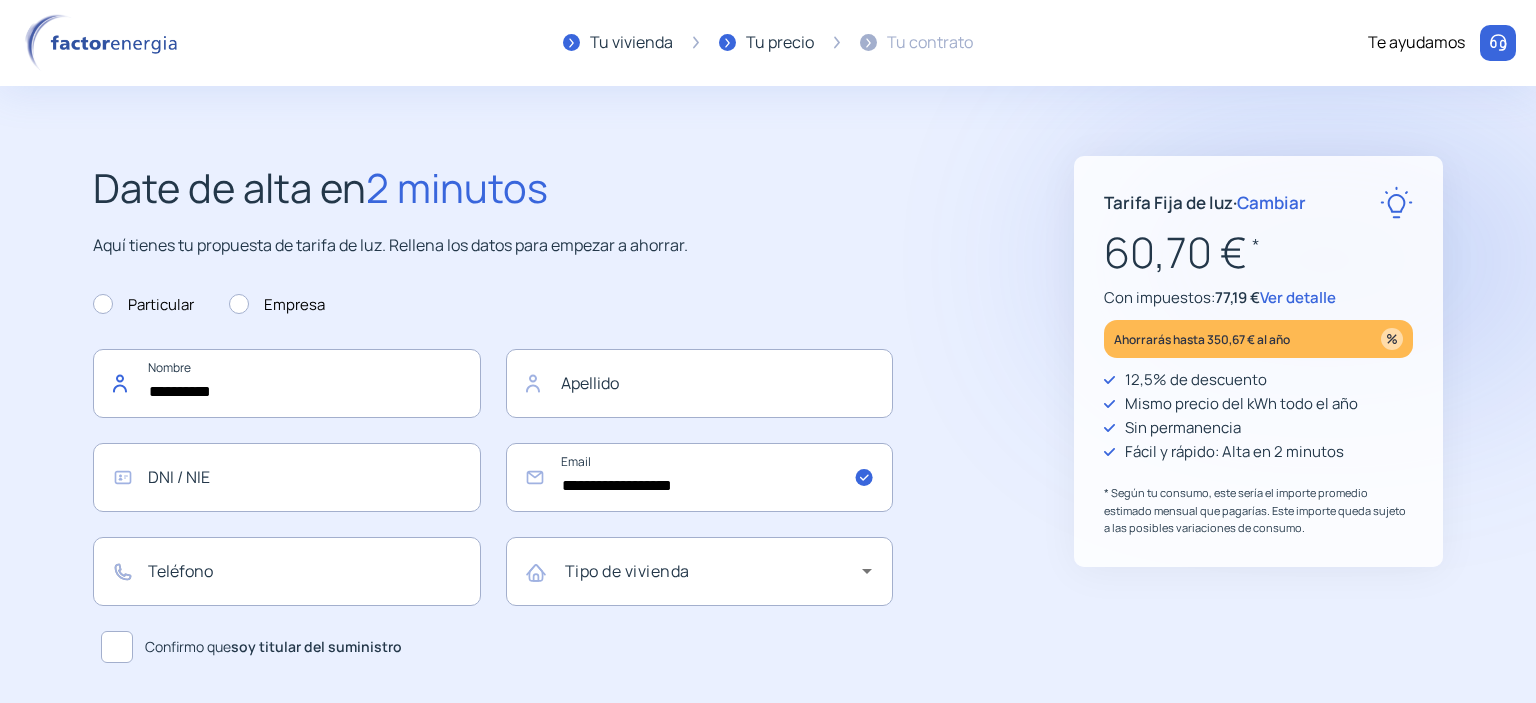 type on "**********" 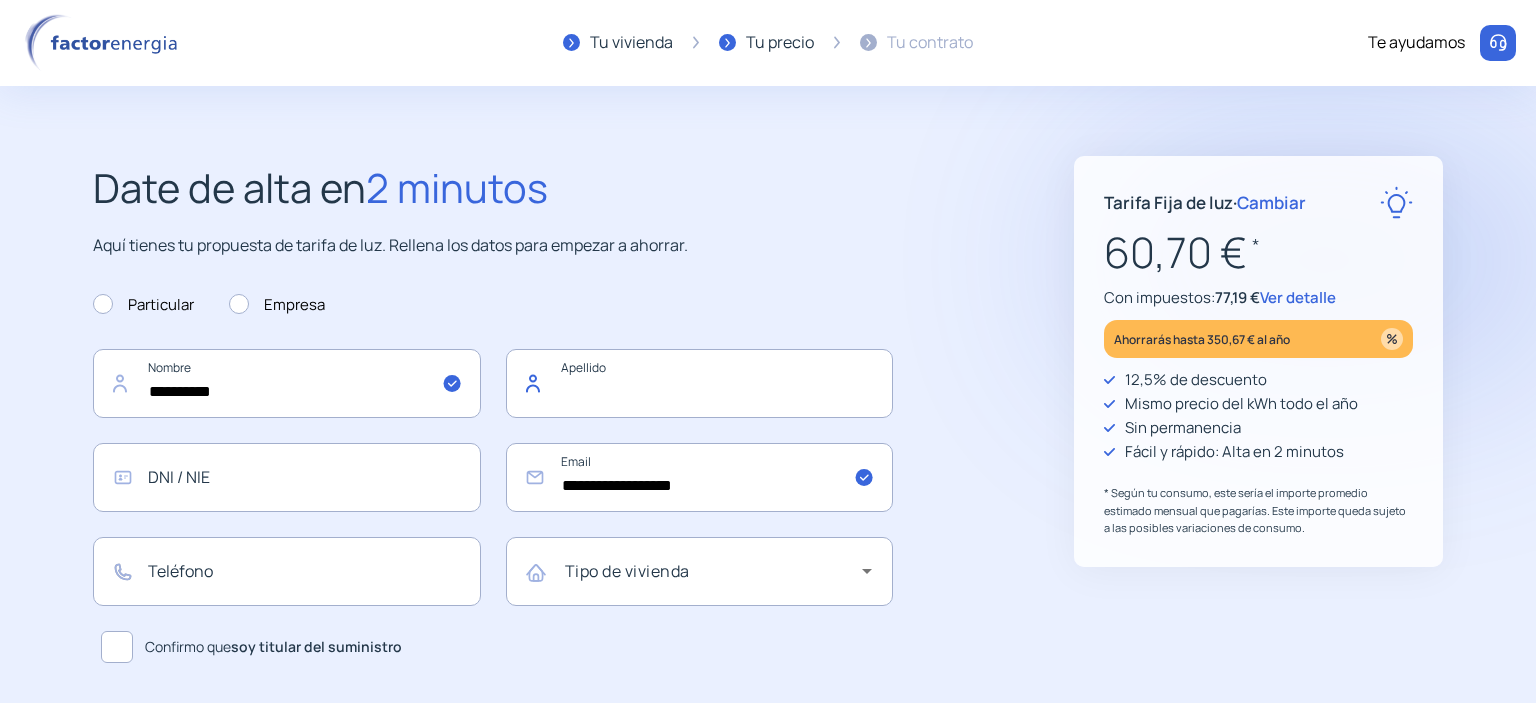 click 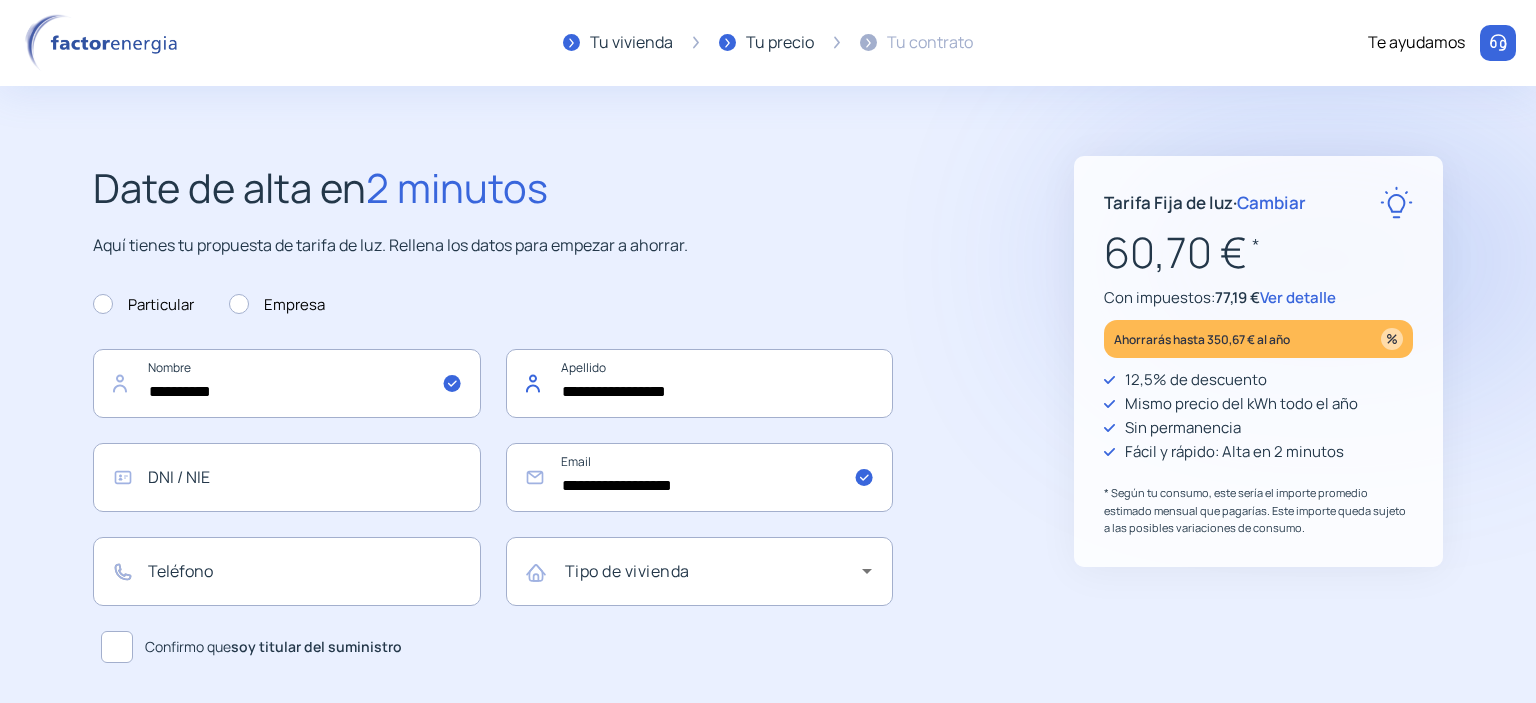 type on "**********" 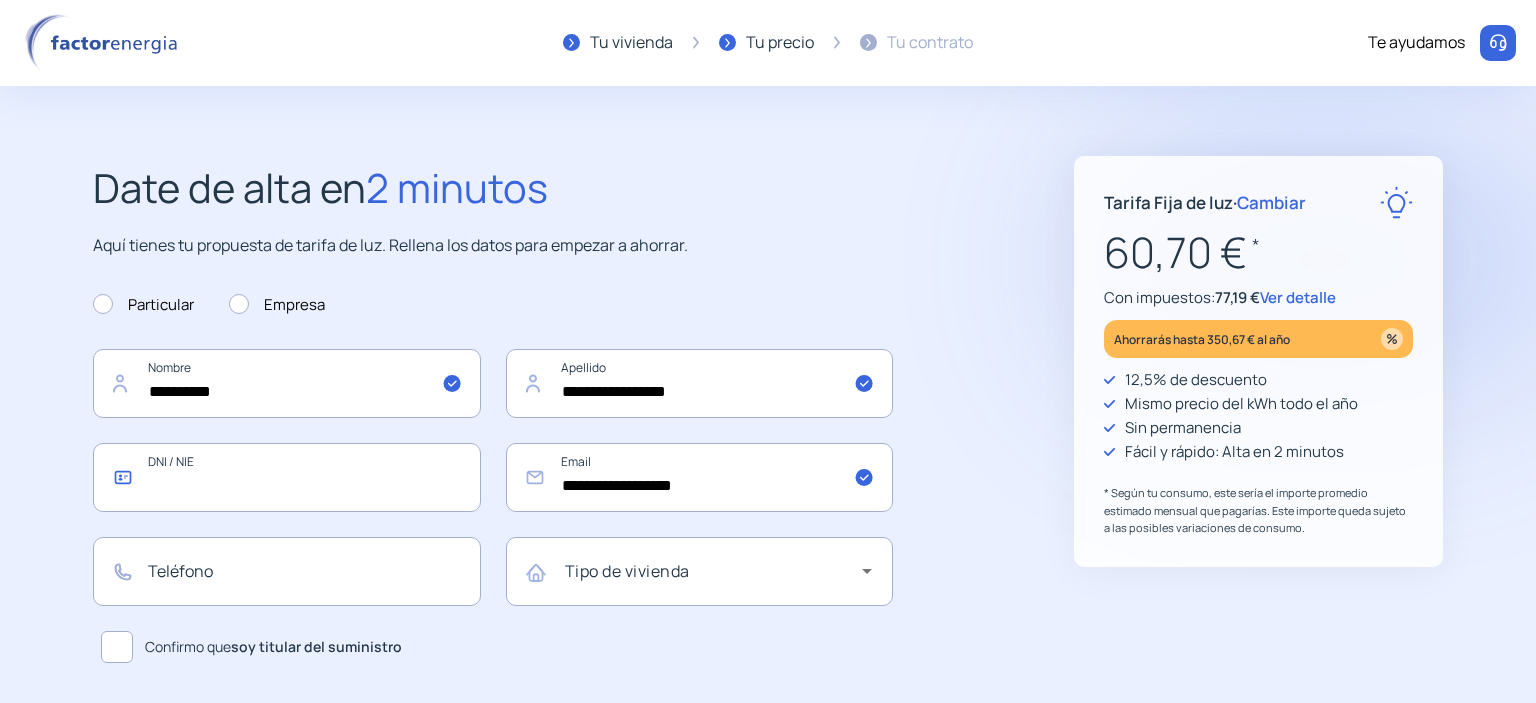click 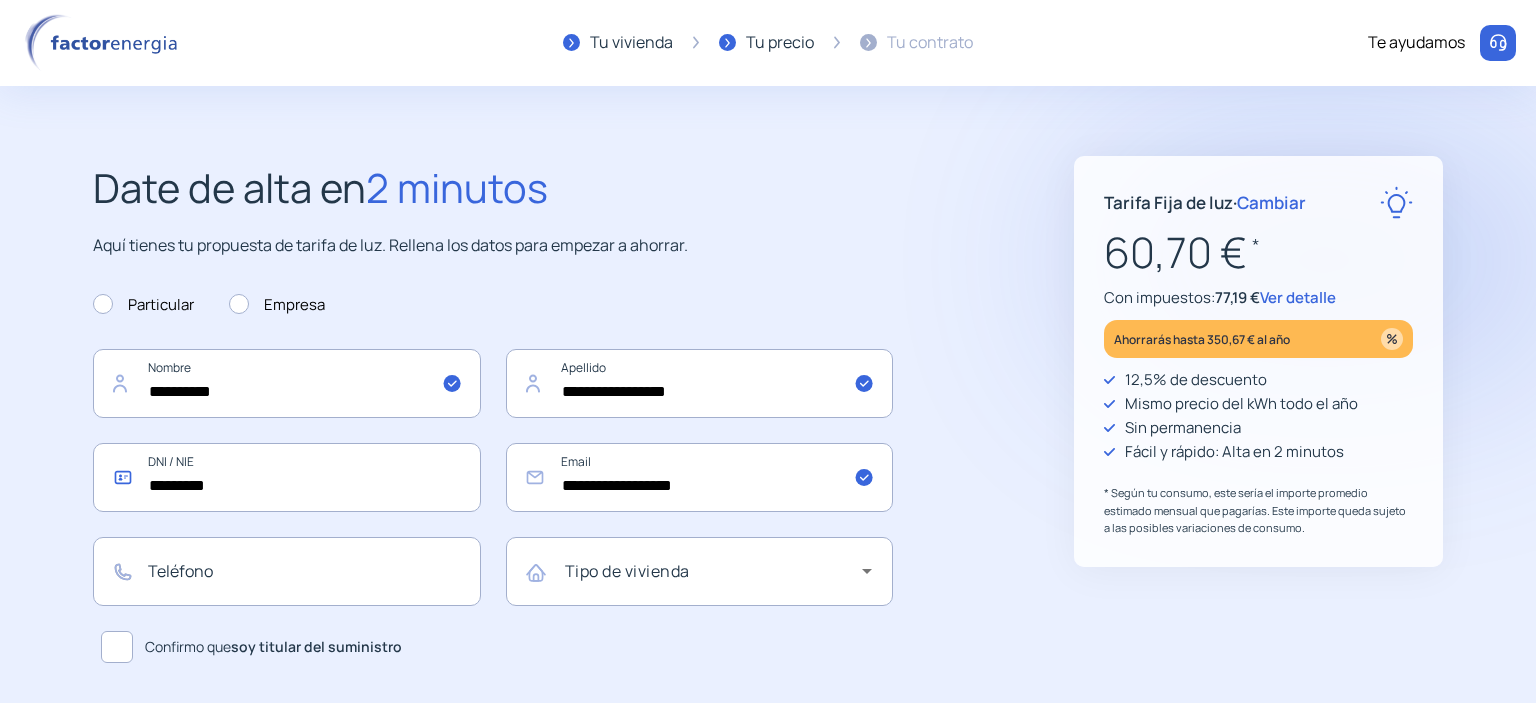 type on "*********" 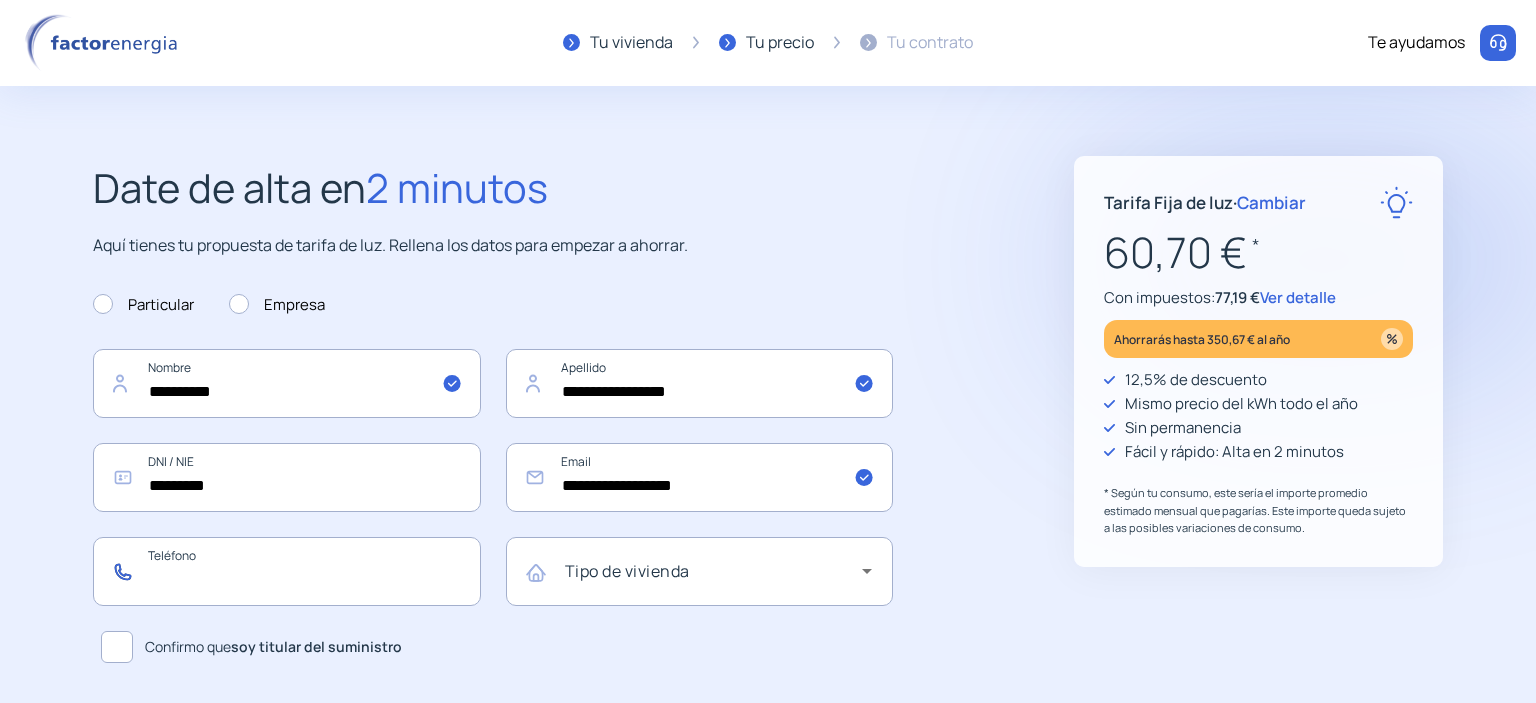 click 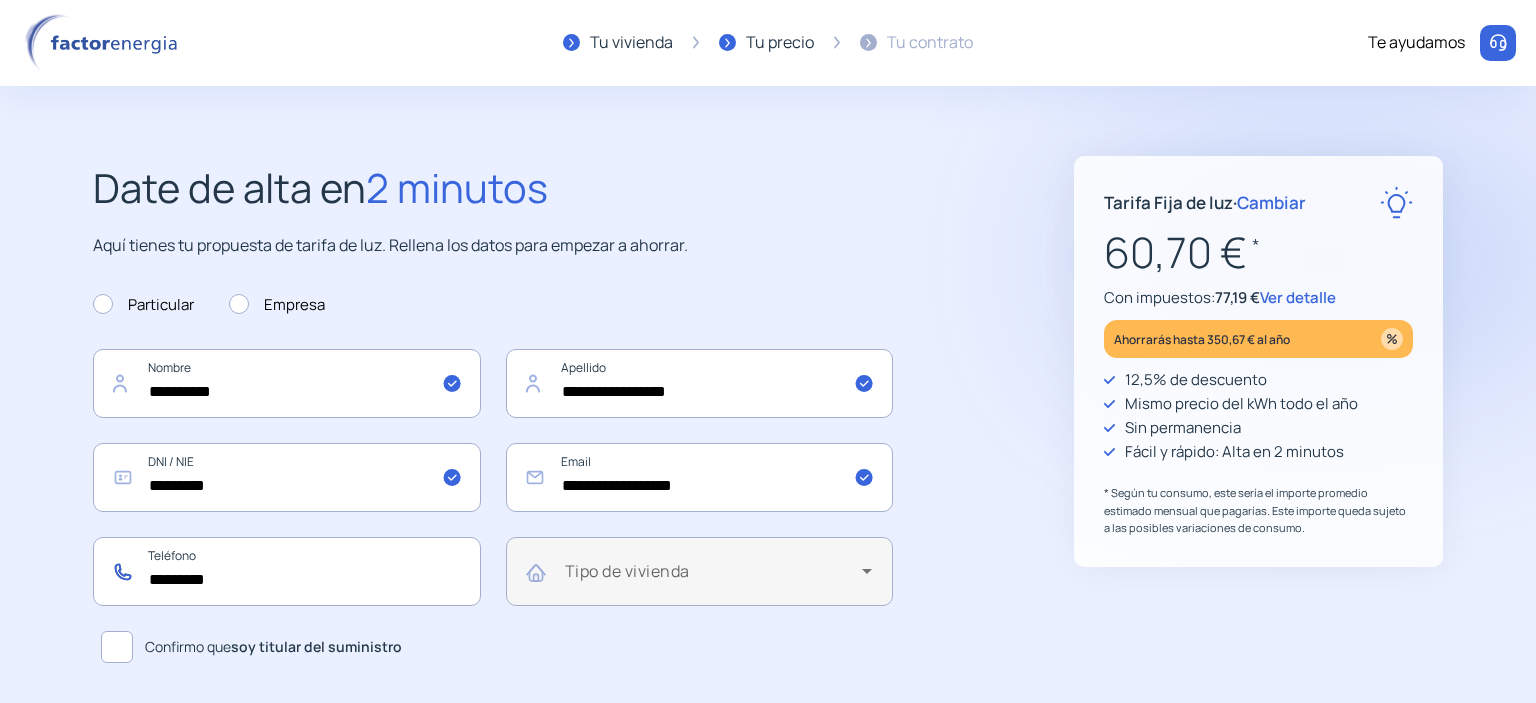 type on "*********" 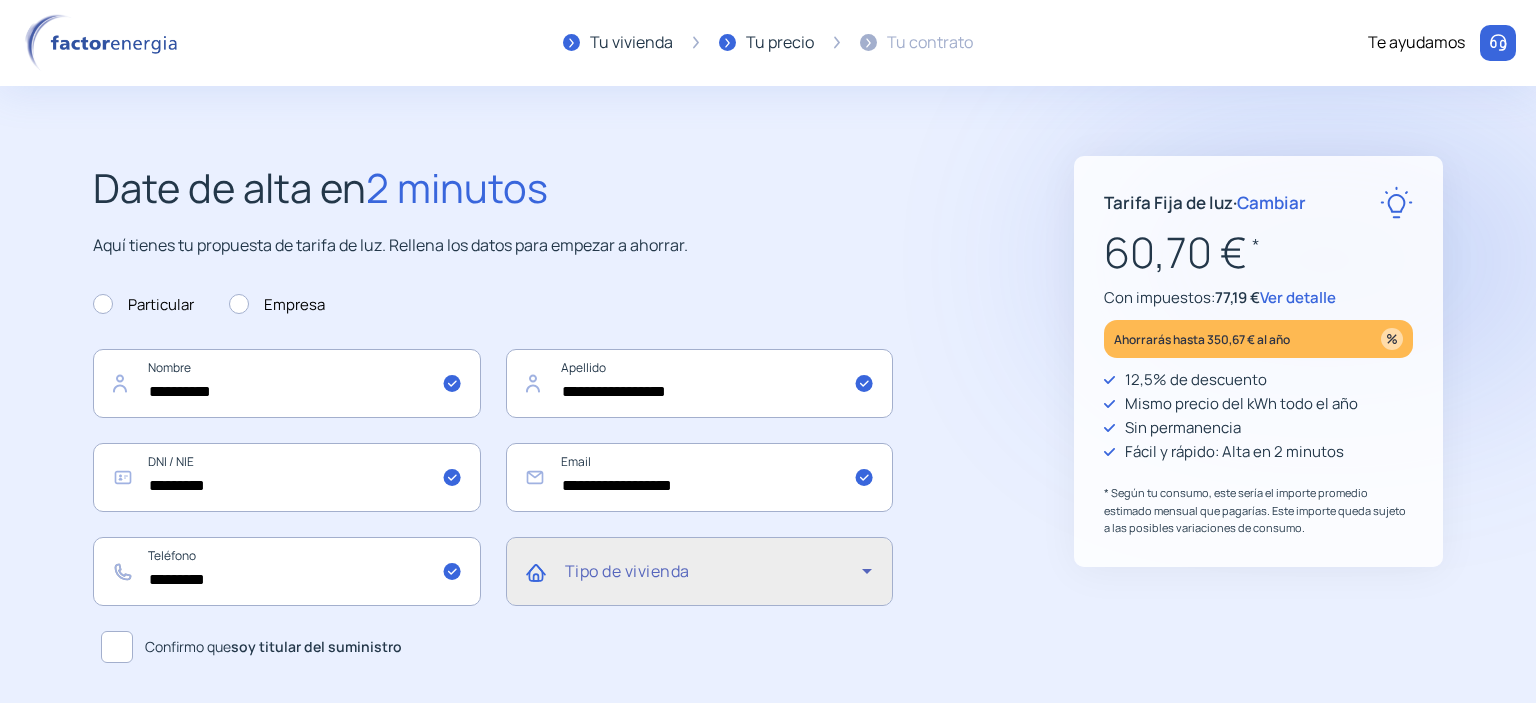 click at bounding box center (719, 579) 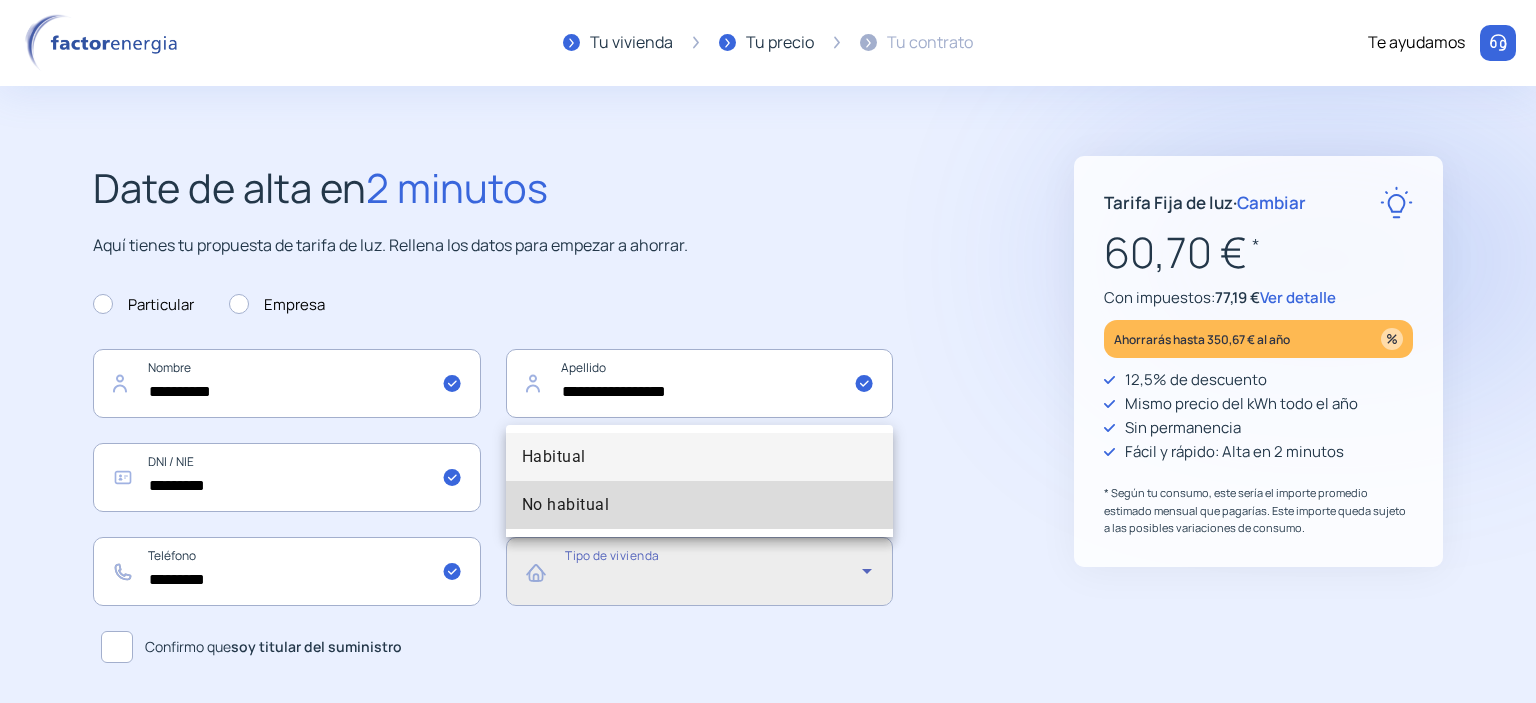 click on "No habitual" at bounding box center (700, 505) 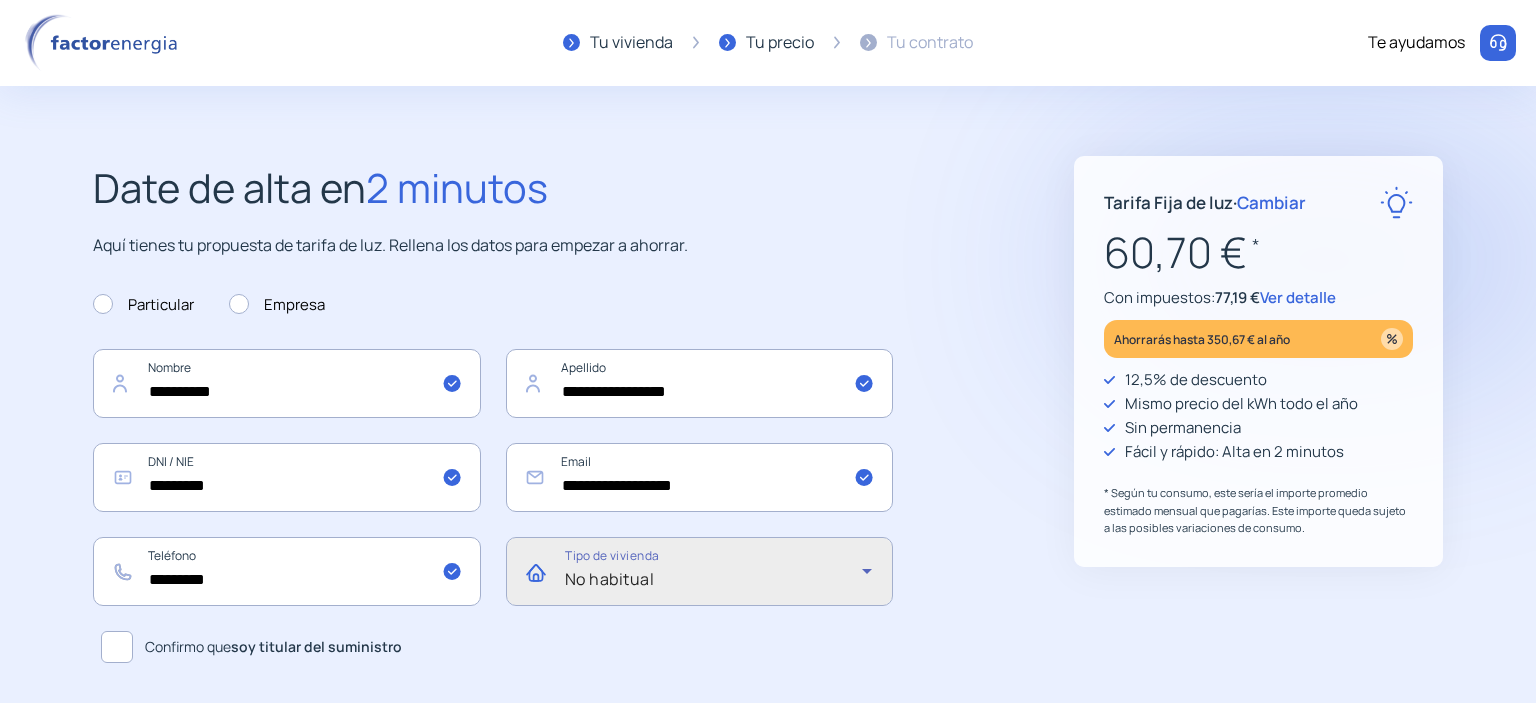 click 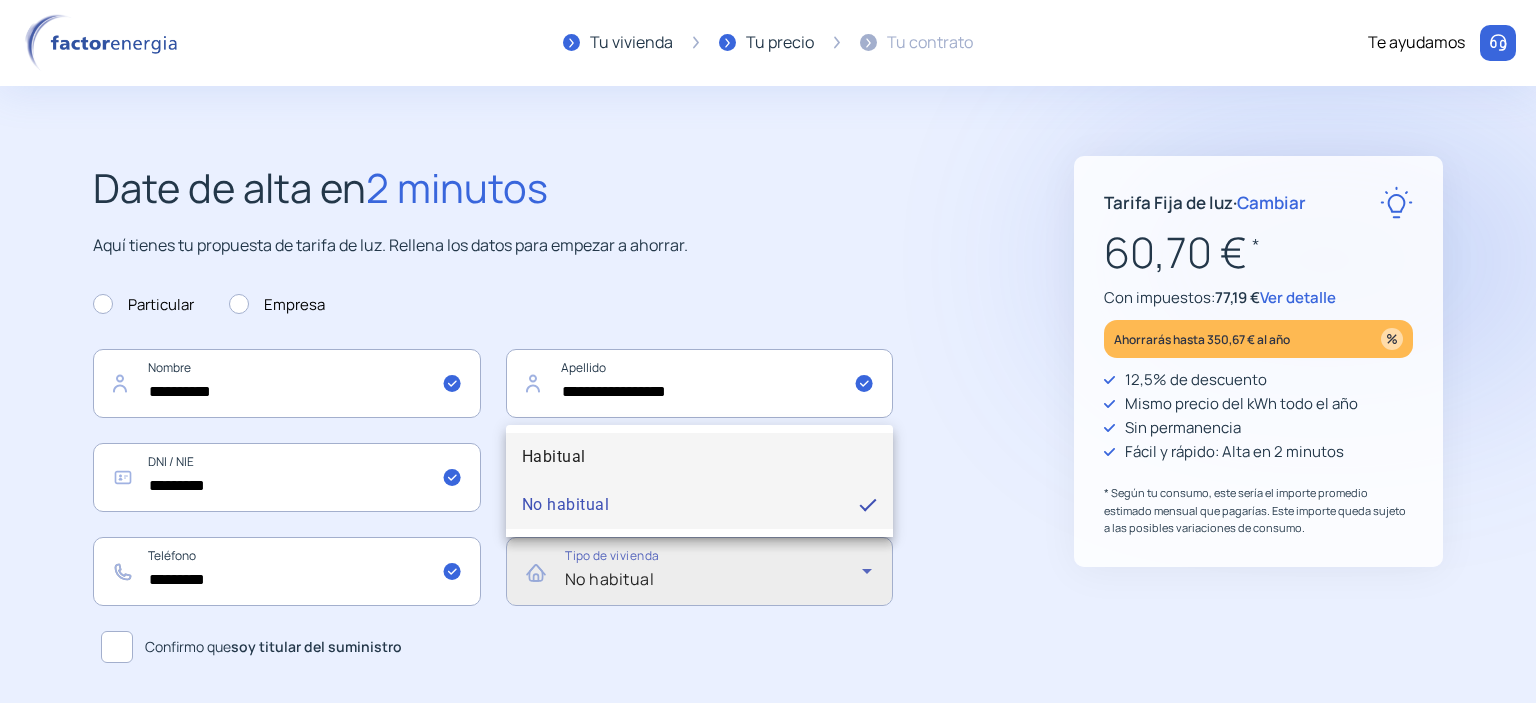 drag, startPoint x: 590, startPoint y: 429, endPoint x: 594, endPoint y: 453, distance: 24.33105 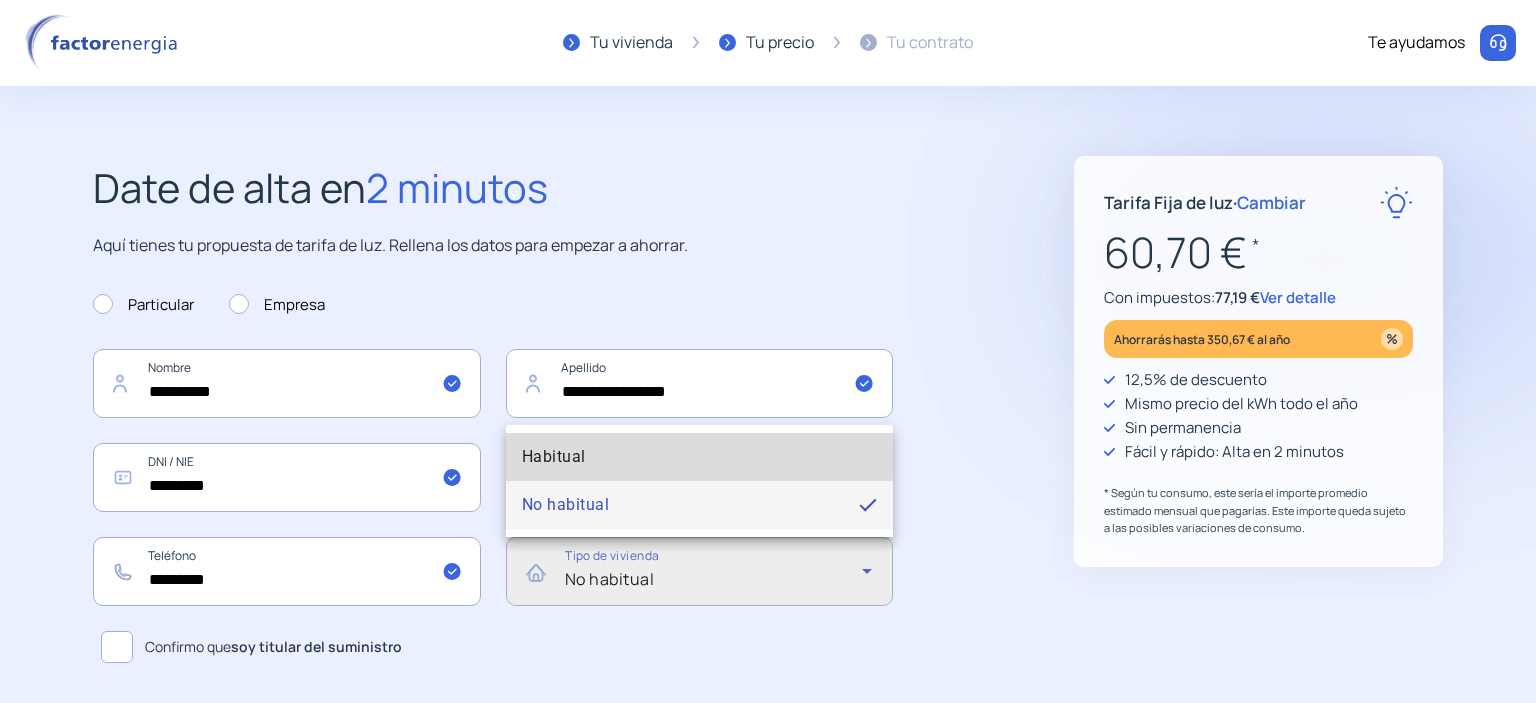 click on "Habitual" at bounding box center [700, 457] 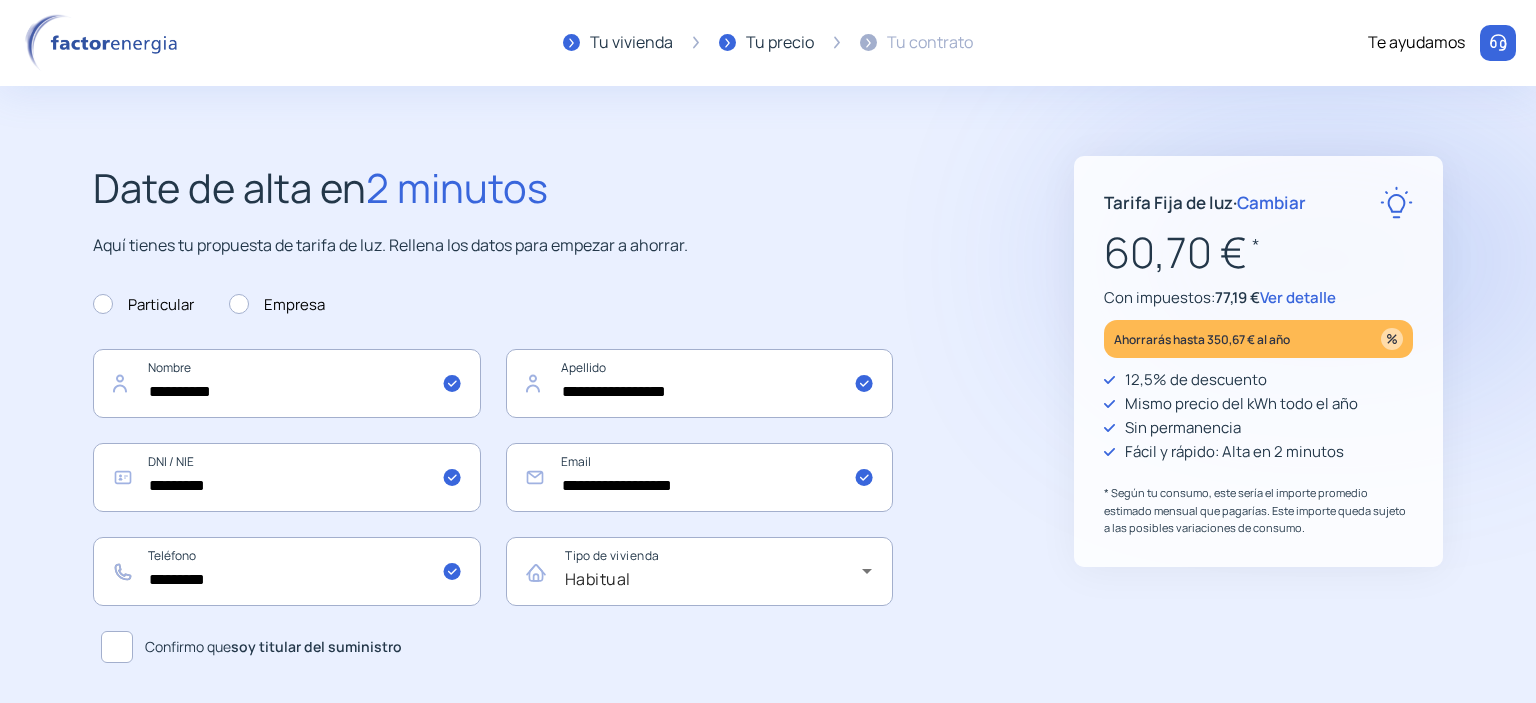 click 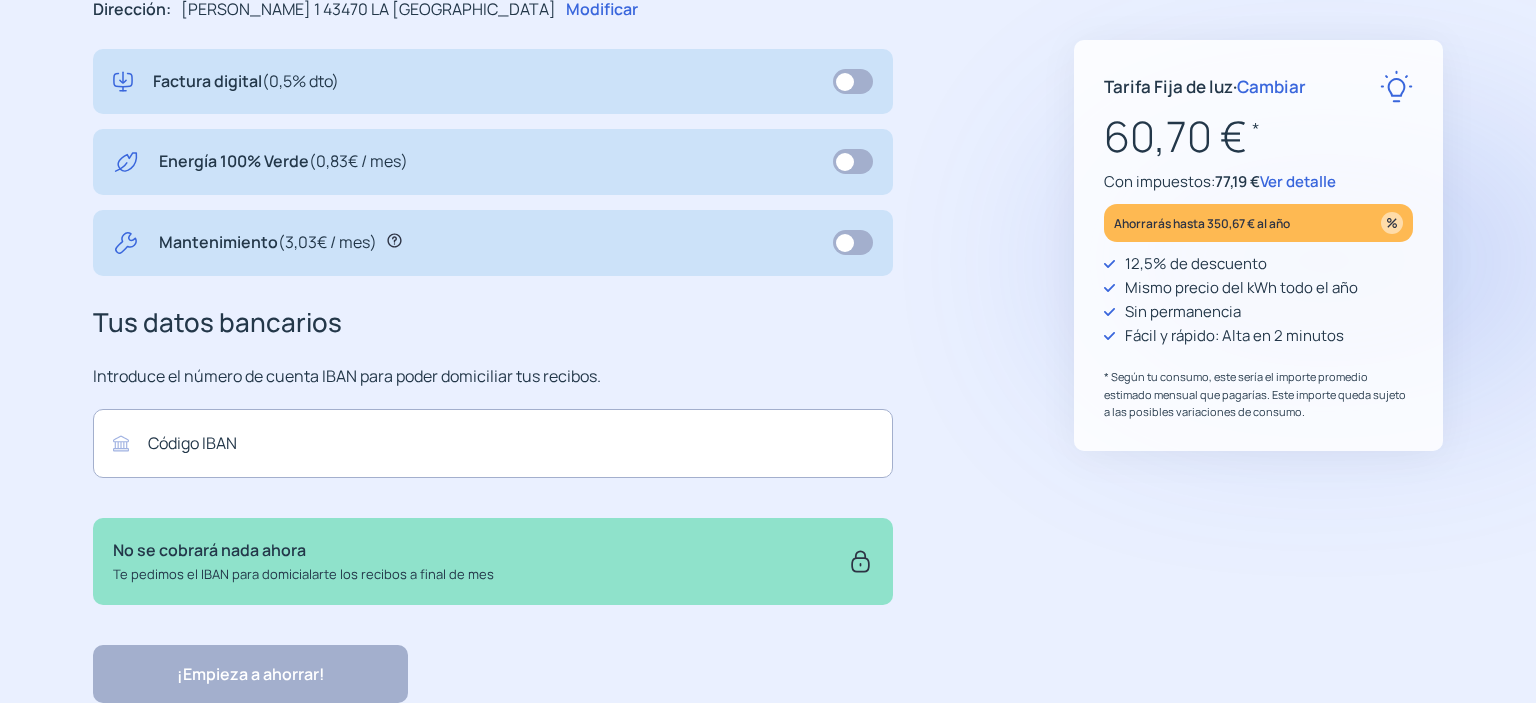 scroll, scrollTop: 739, scrollLeft: 0, axis: vertical 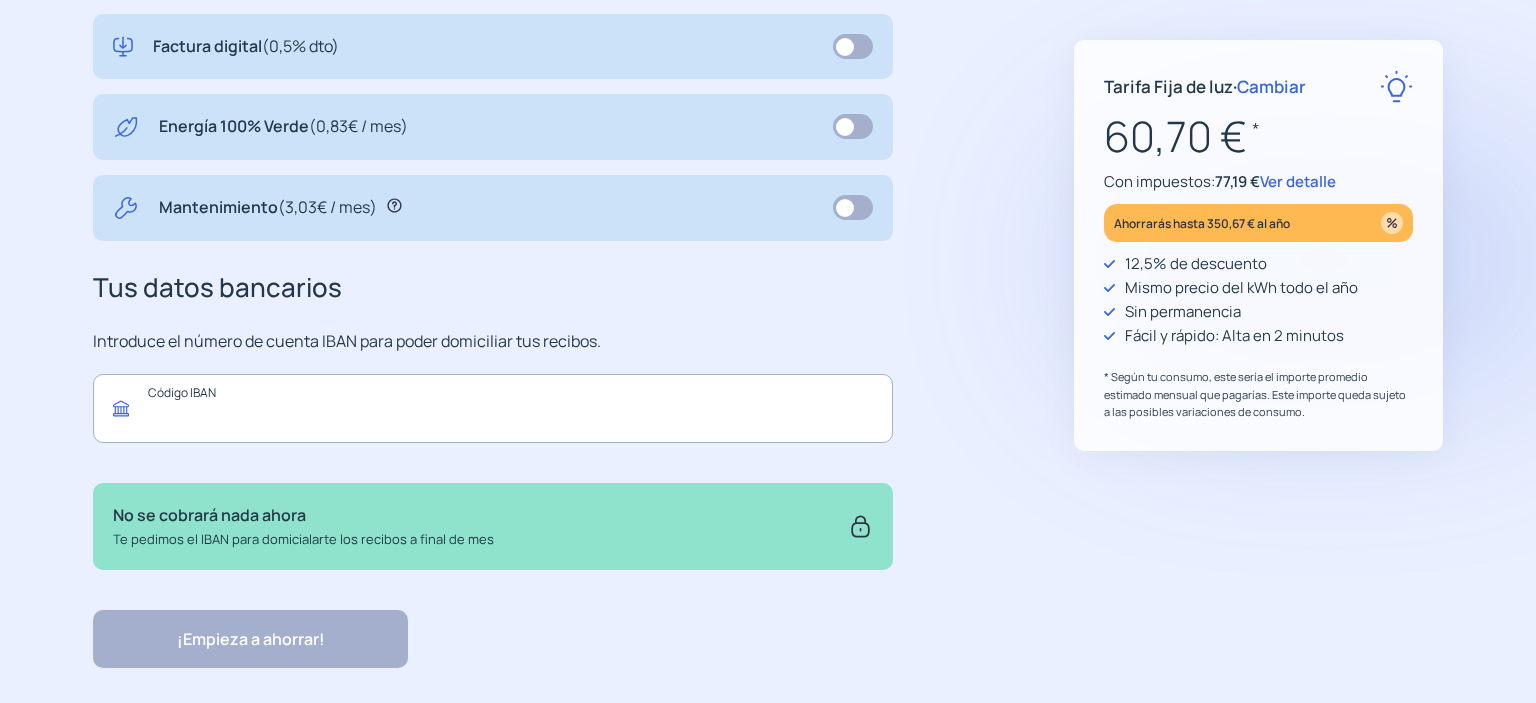 click 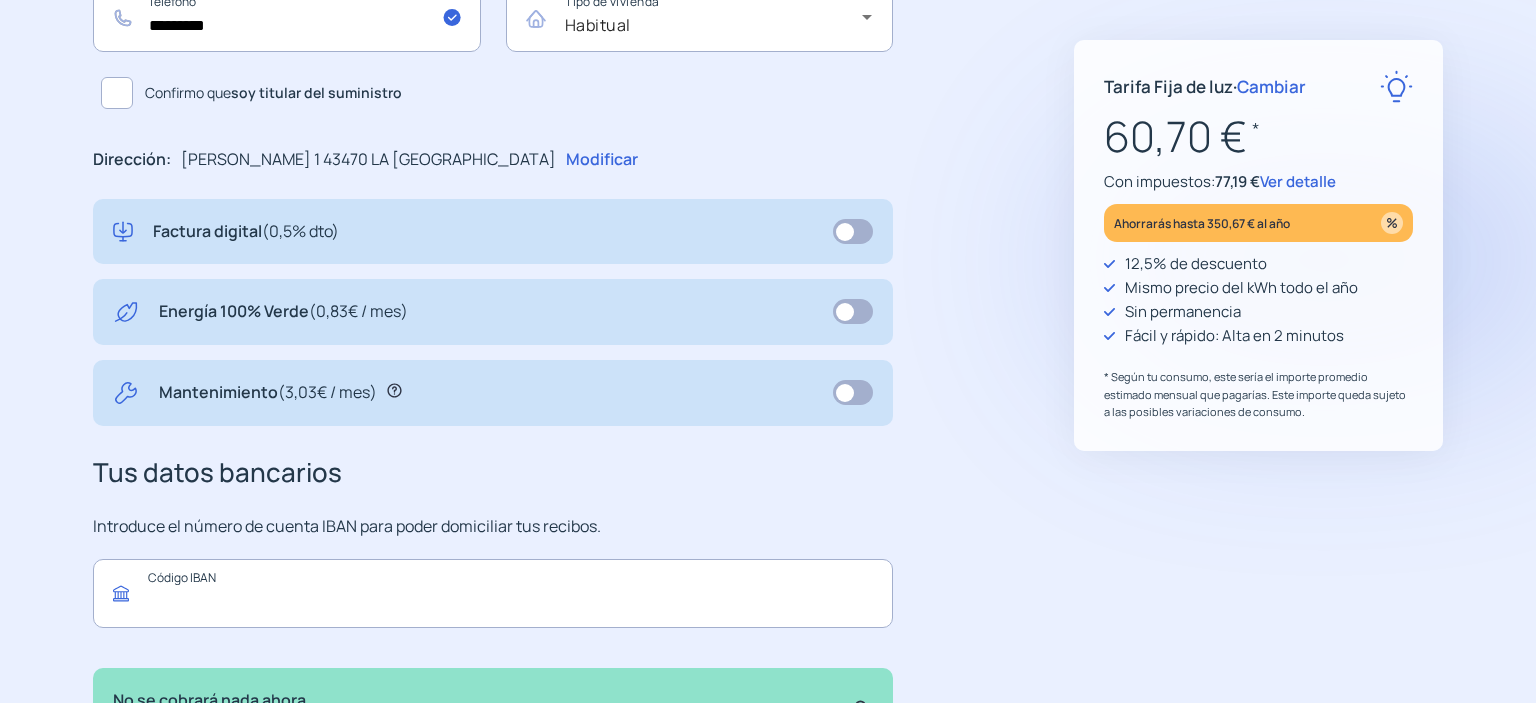 scroll, scrollTop: 739, scrollLeft: 0, axis: vertical 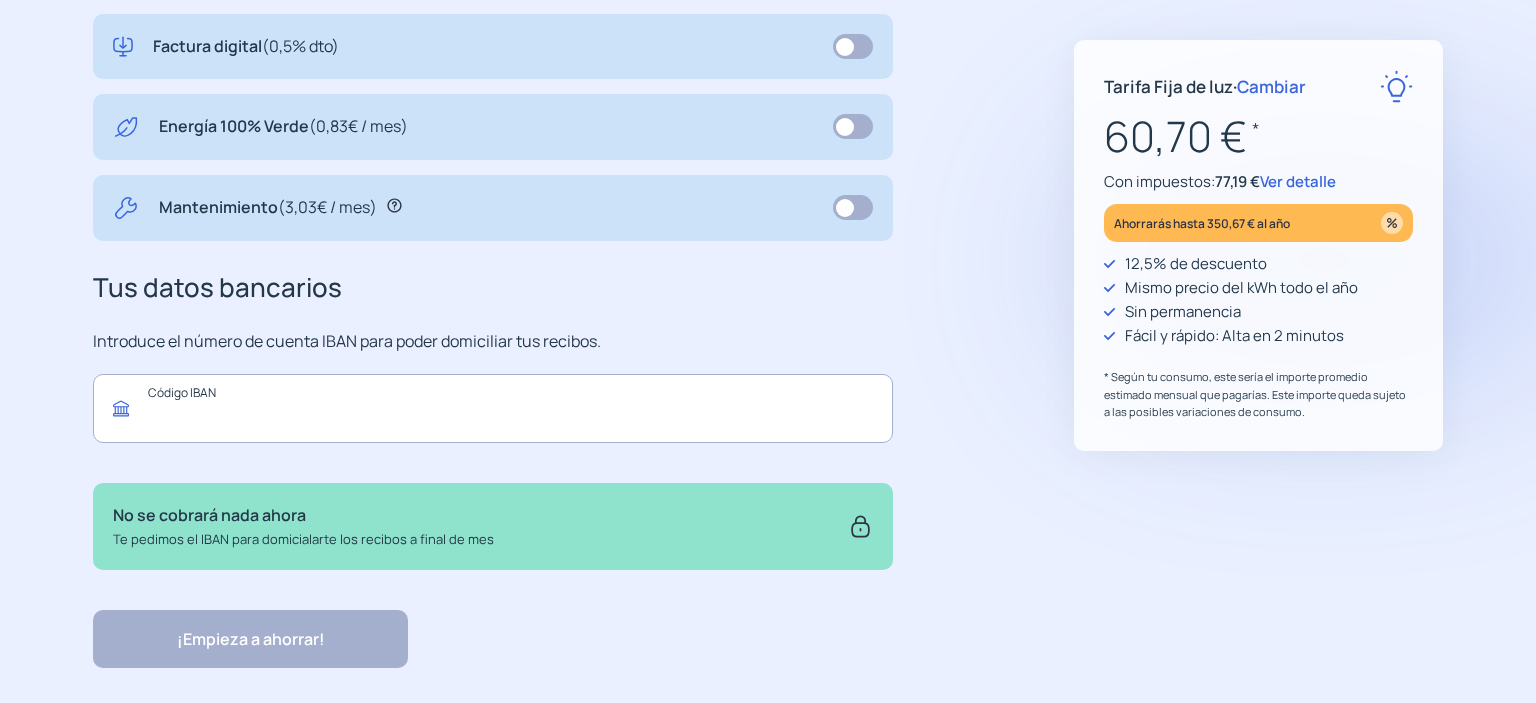 click 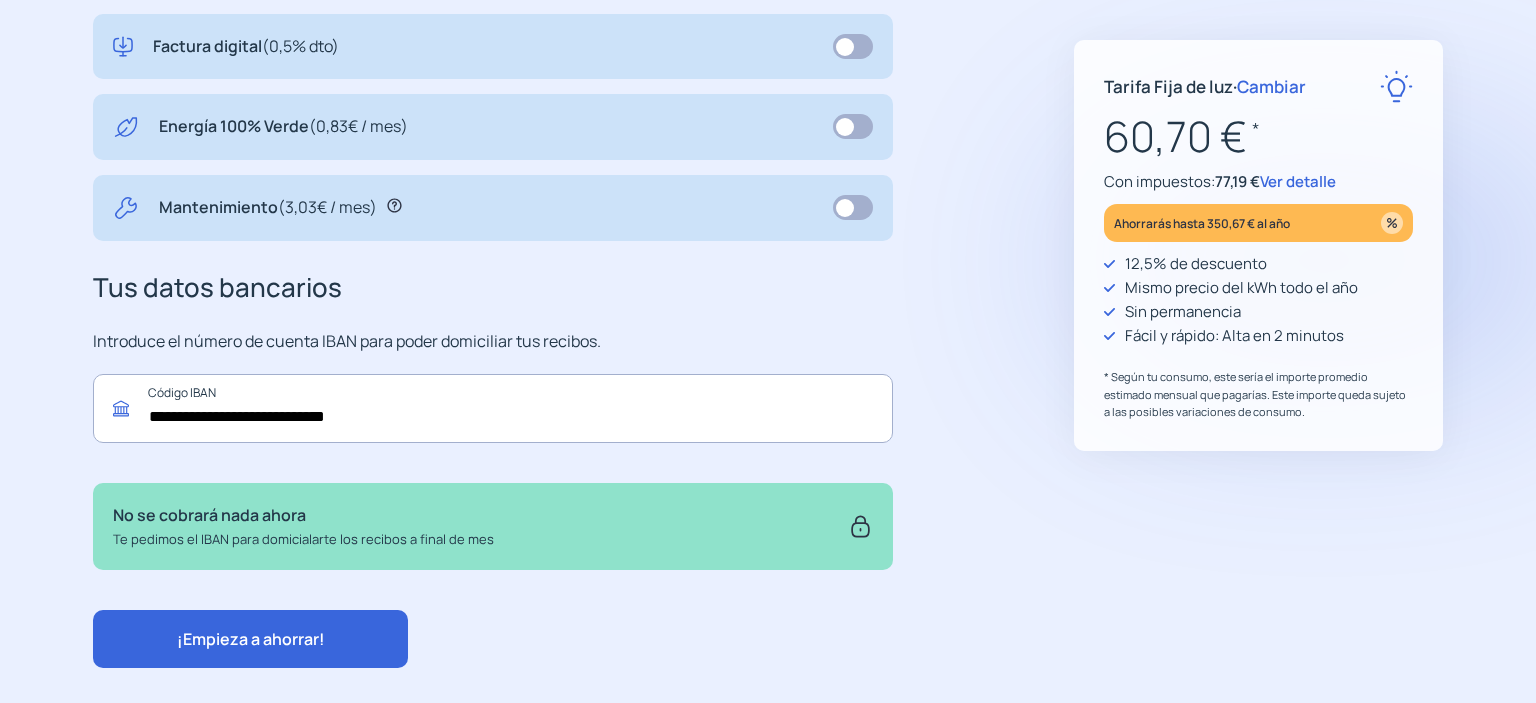 type on "**********" 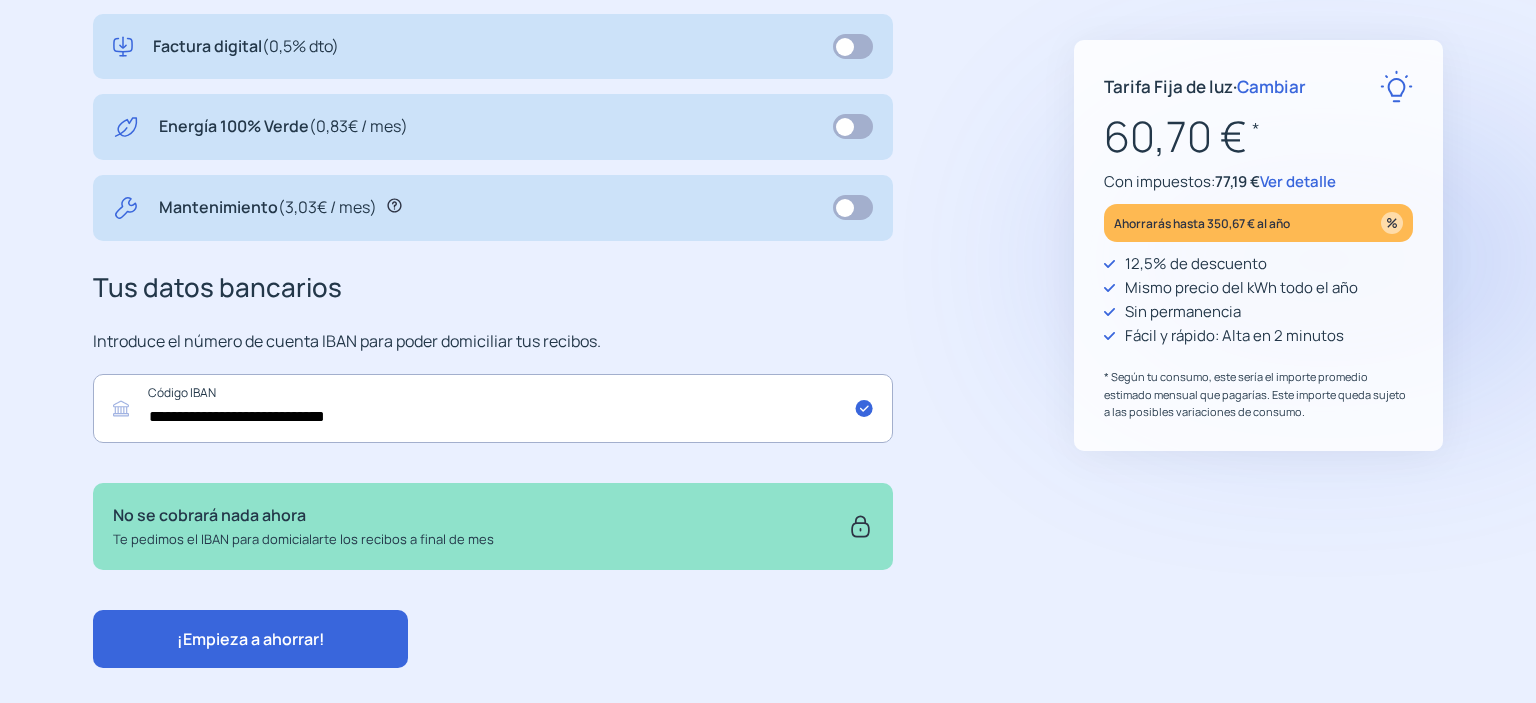 click on "¡Empieza a ahorrar!" 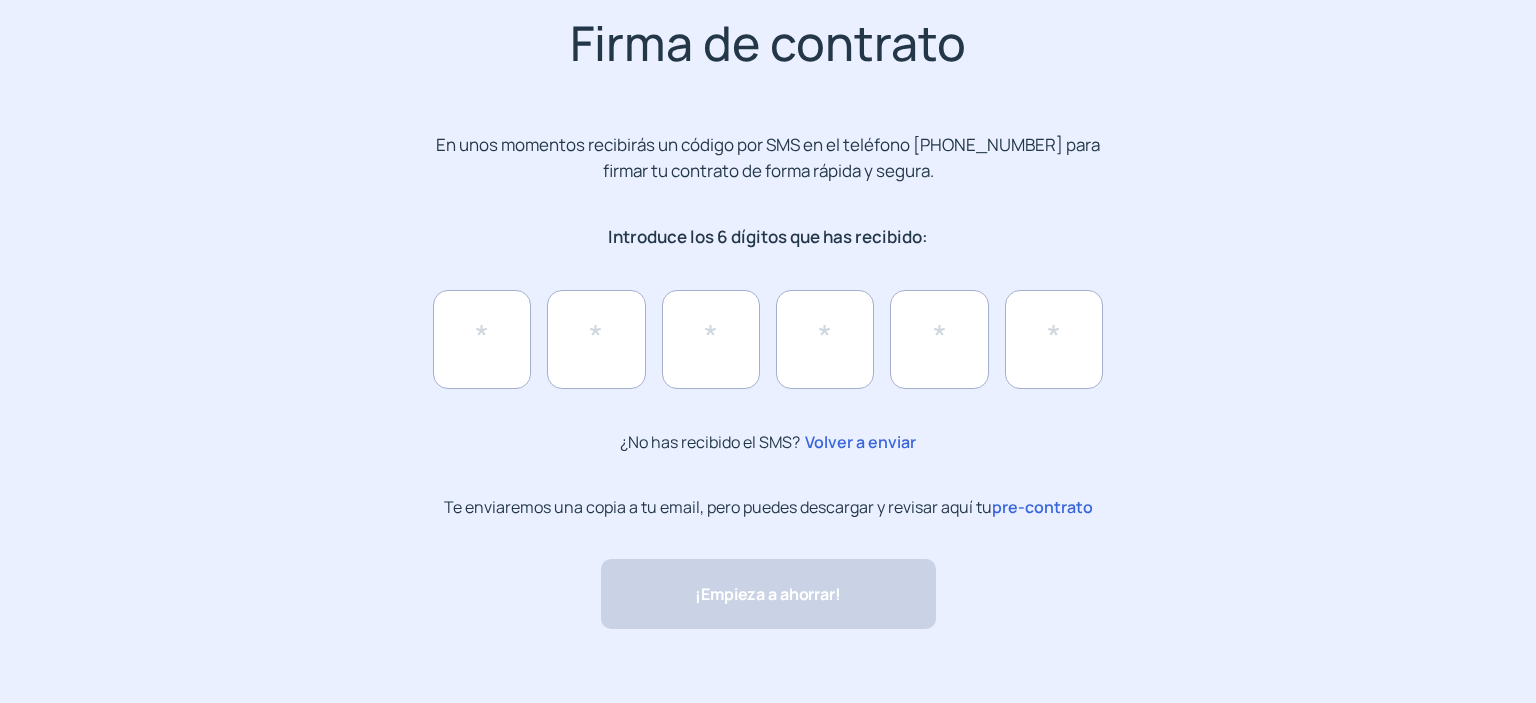scroll, scrollTop: 148, scrollLeft: 0, axis: vertical 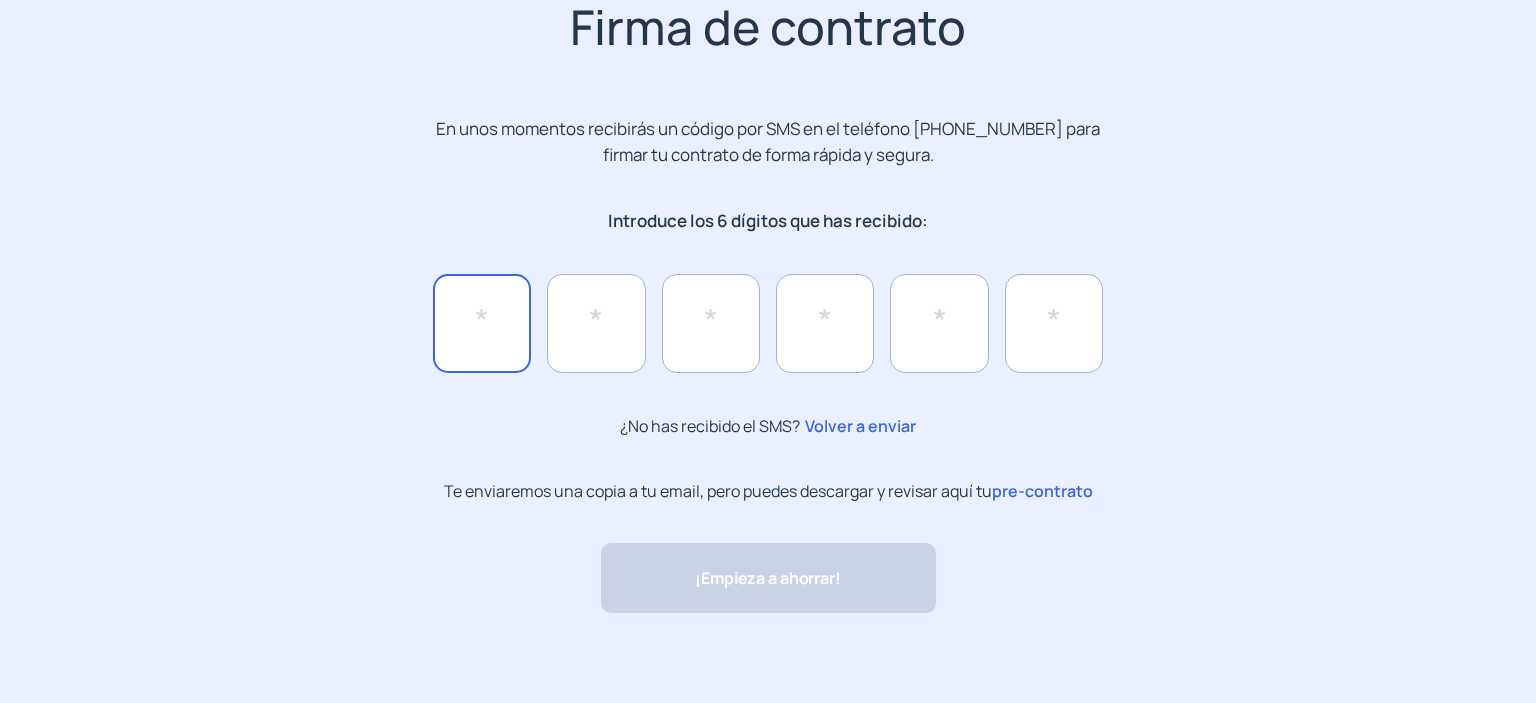 click 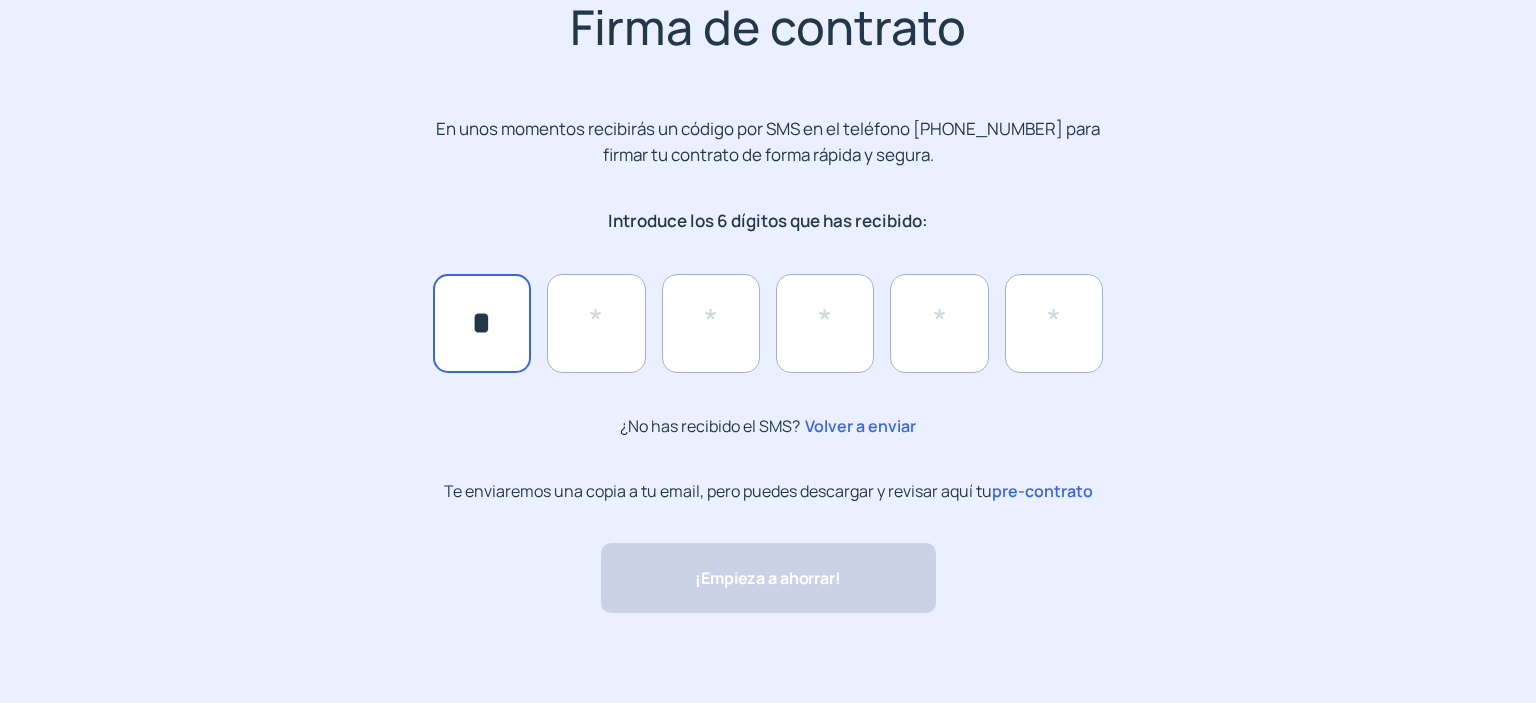 type on "*" 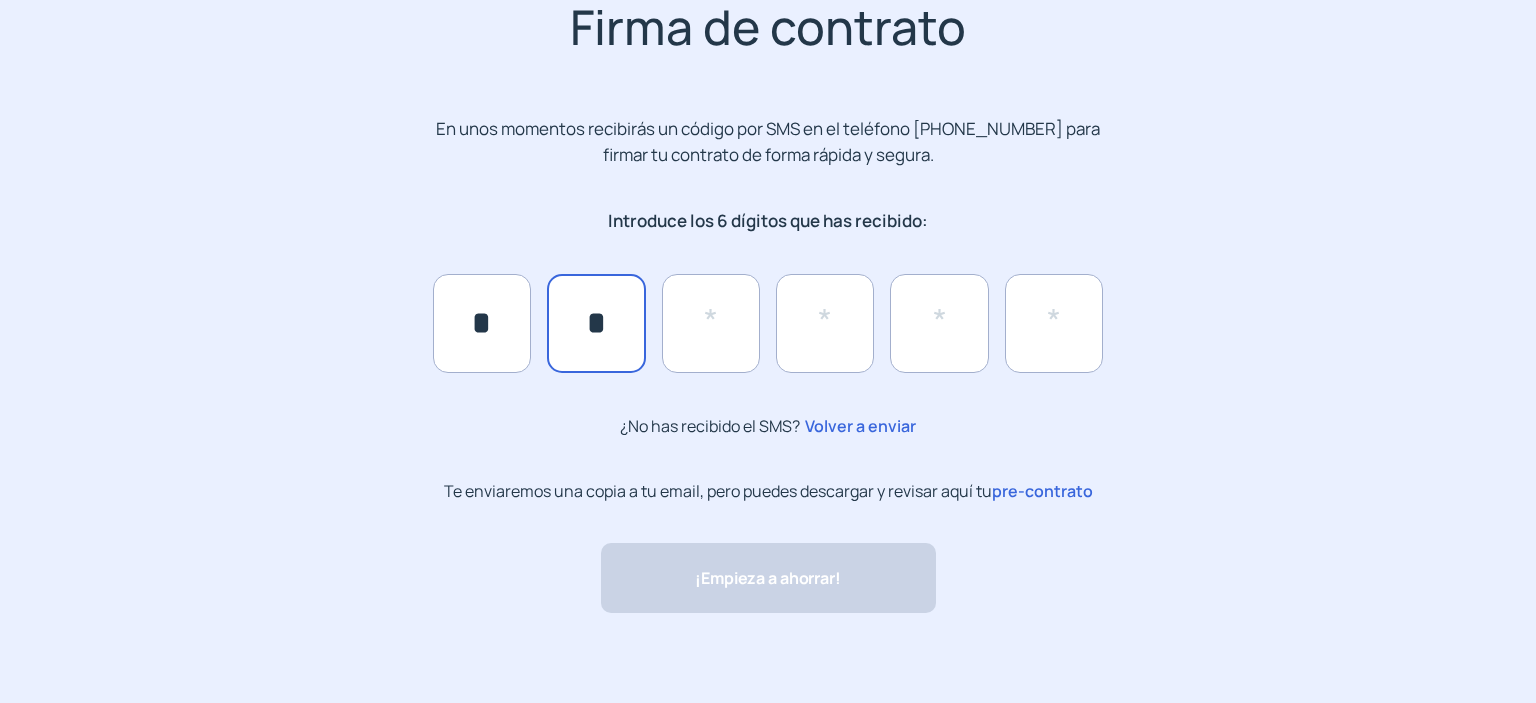 type on "*" 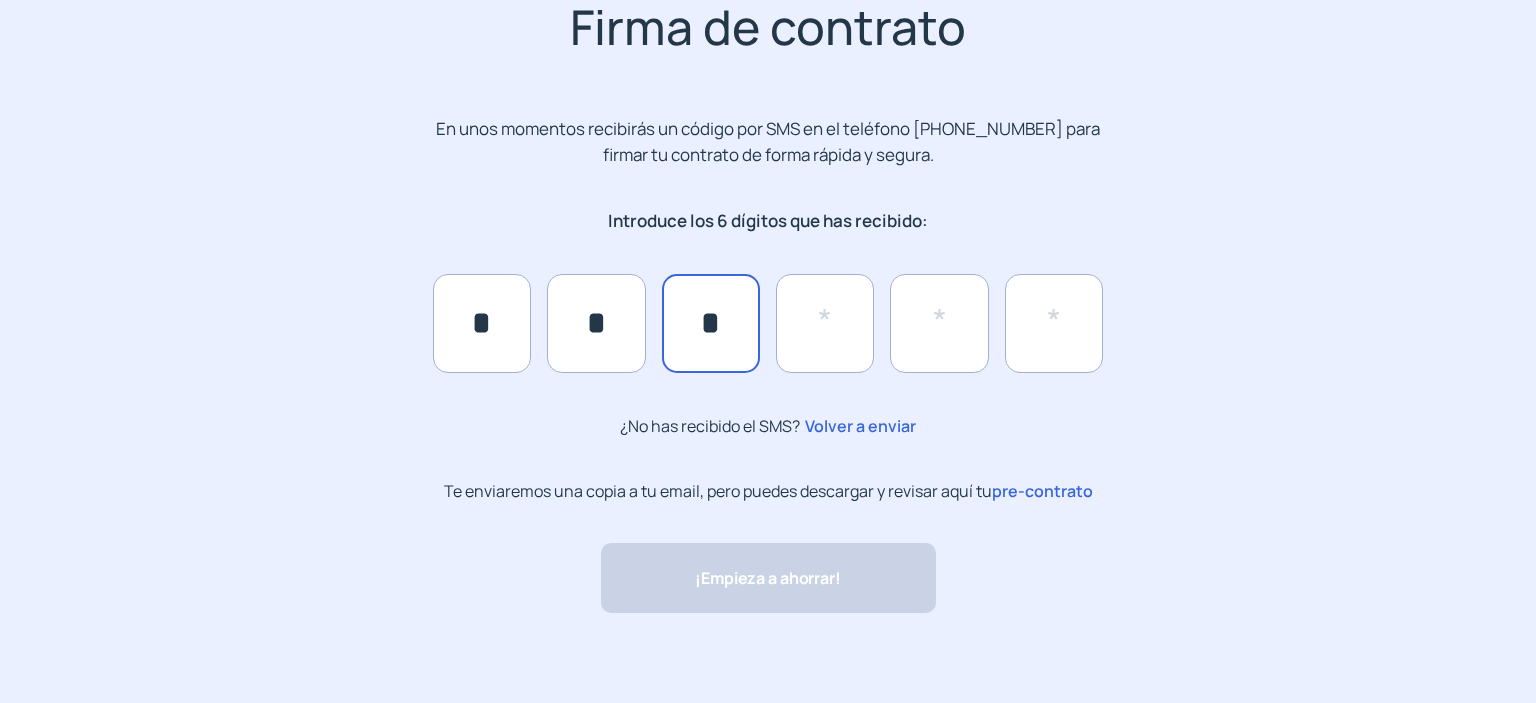 type on "*" 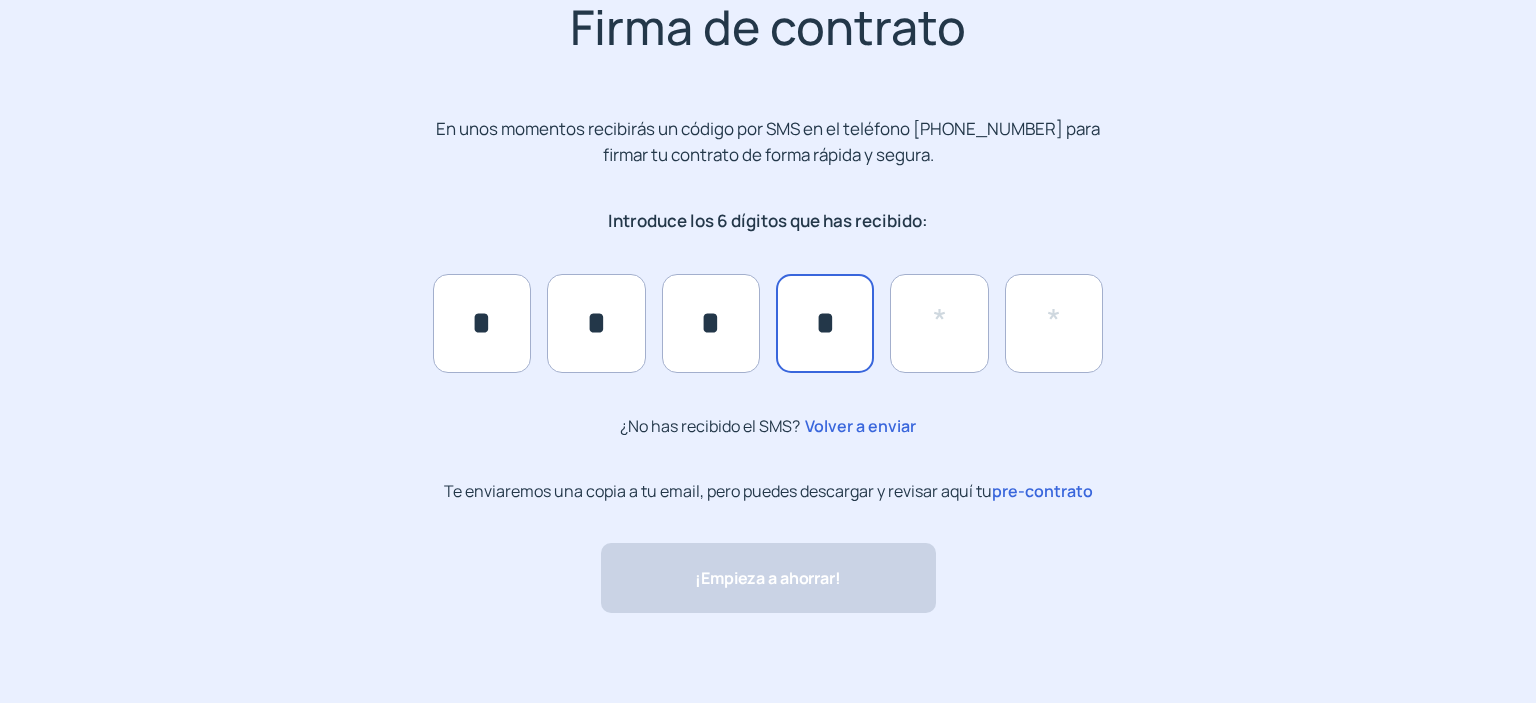type on "*" 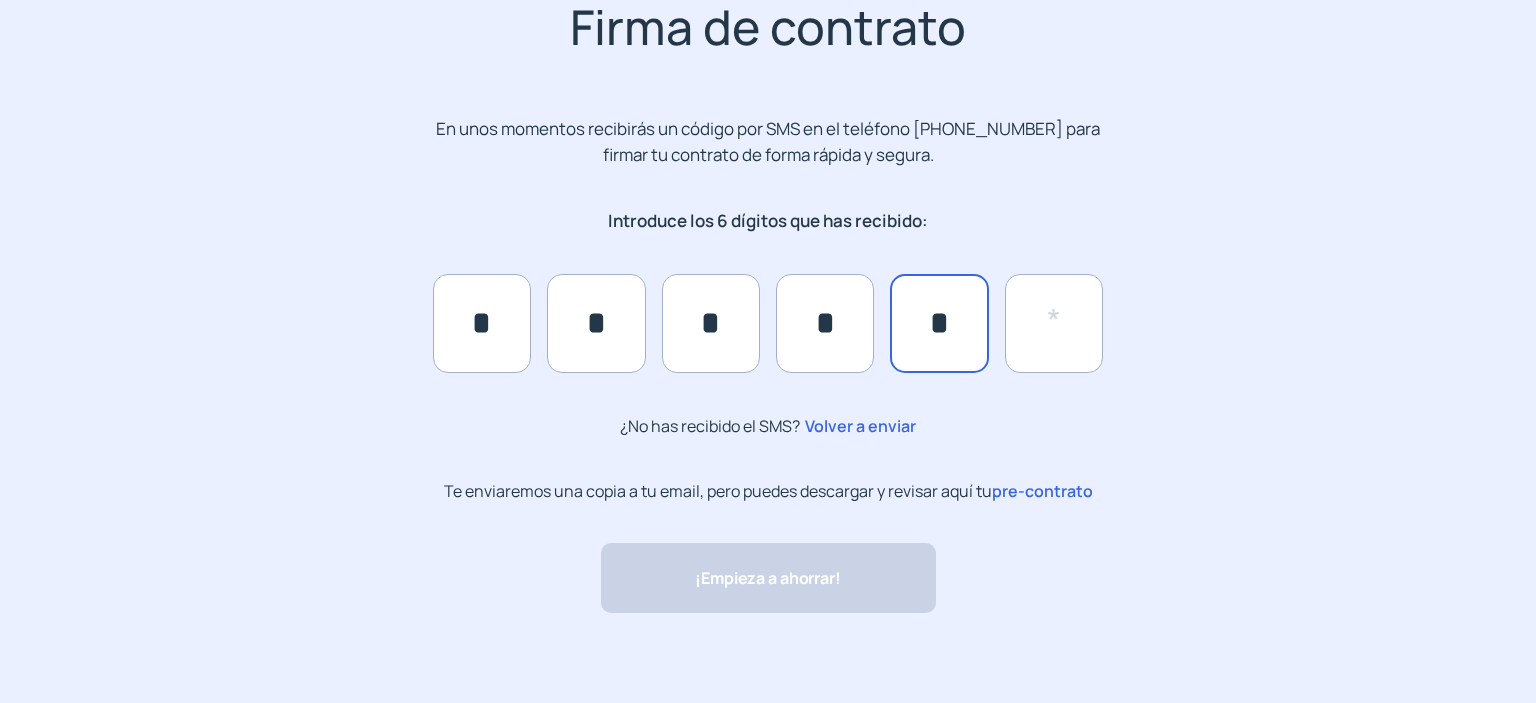 type on "*" 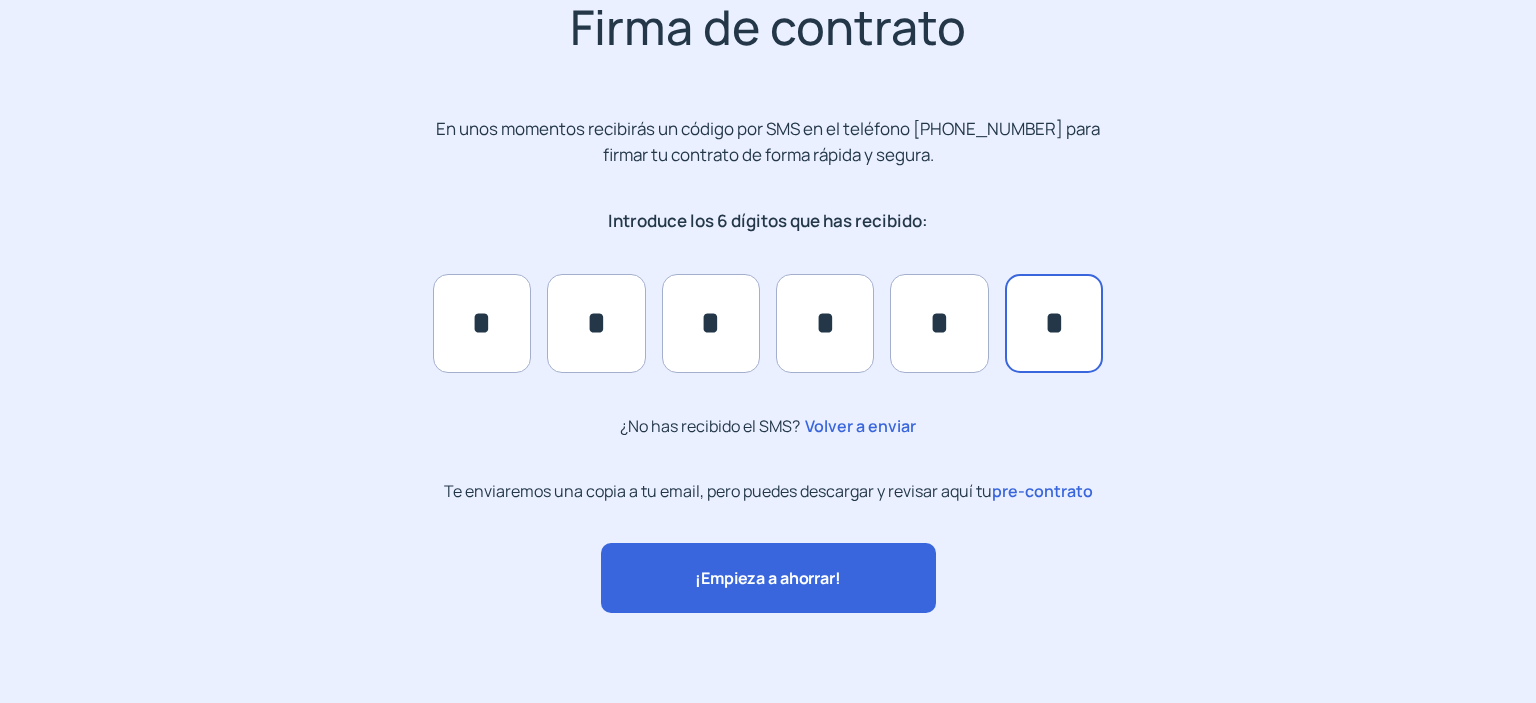 type on "*" 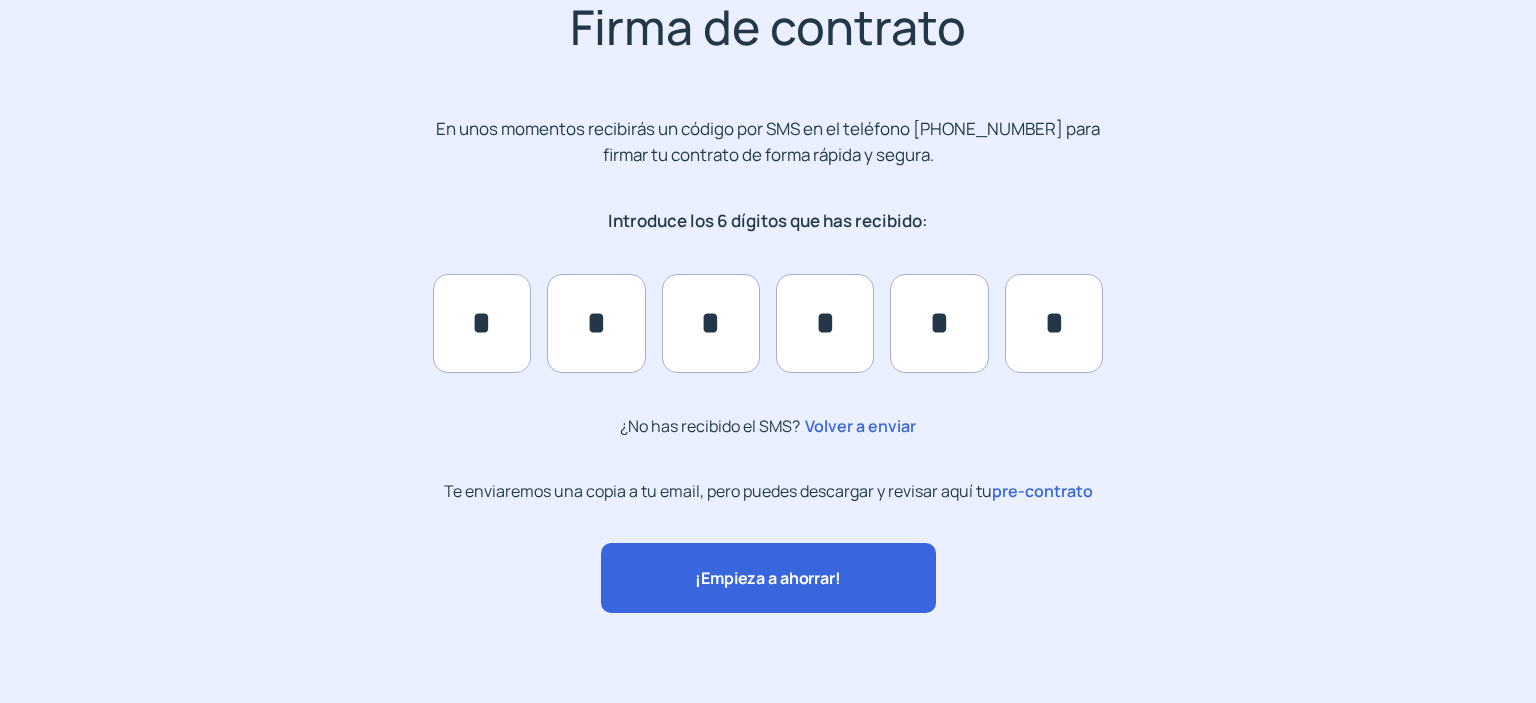 click on "¡Empieza a ahorrar!" 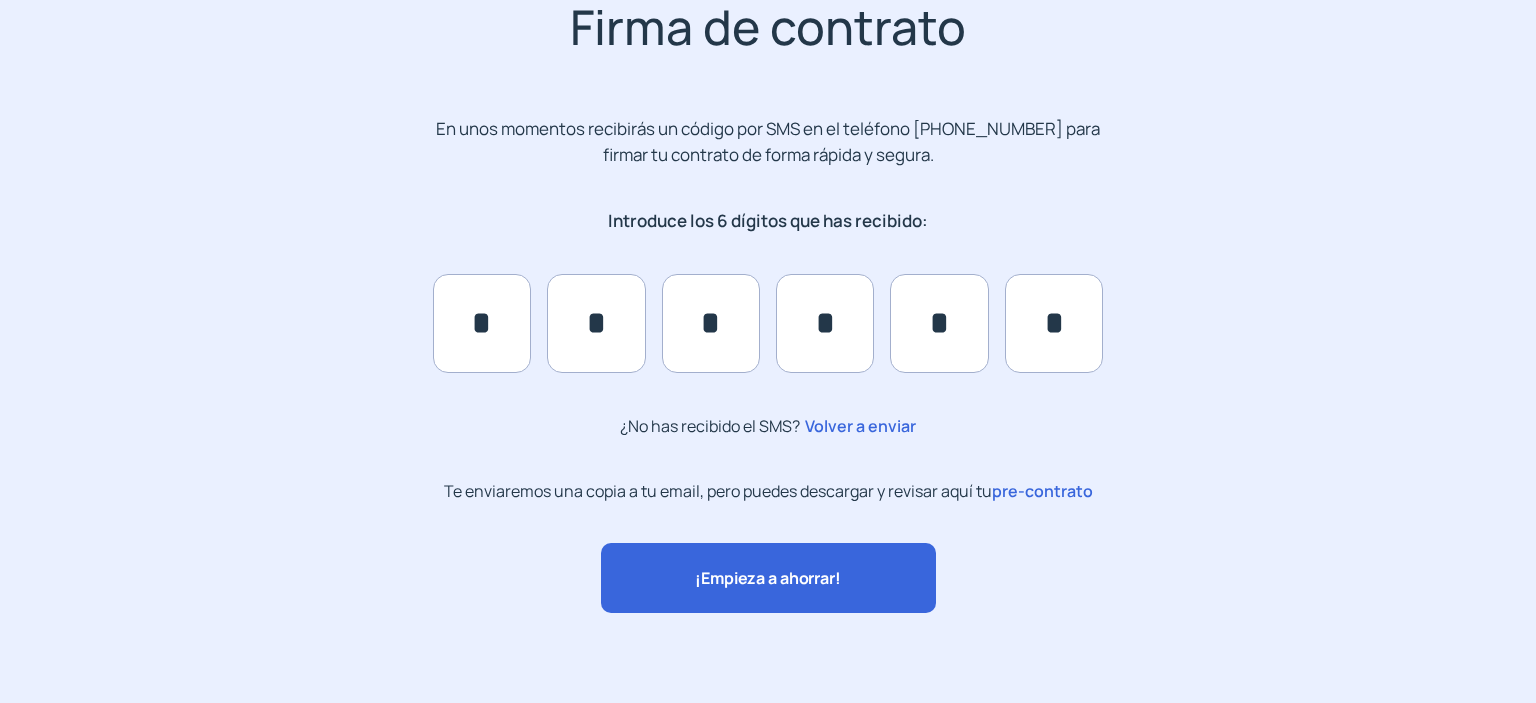scroll, scrollTop: 0, scrollLeft: 0, axis: both 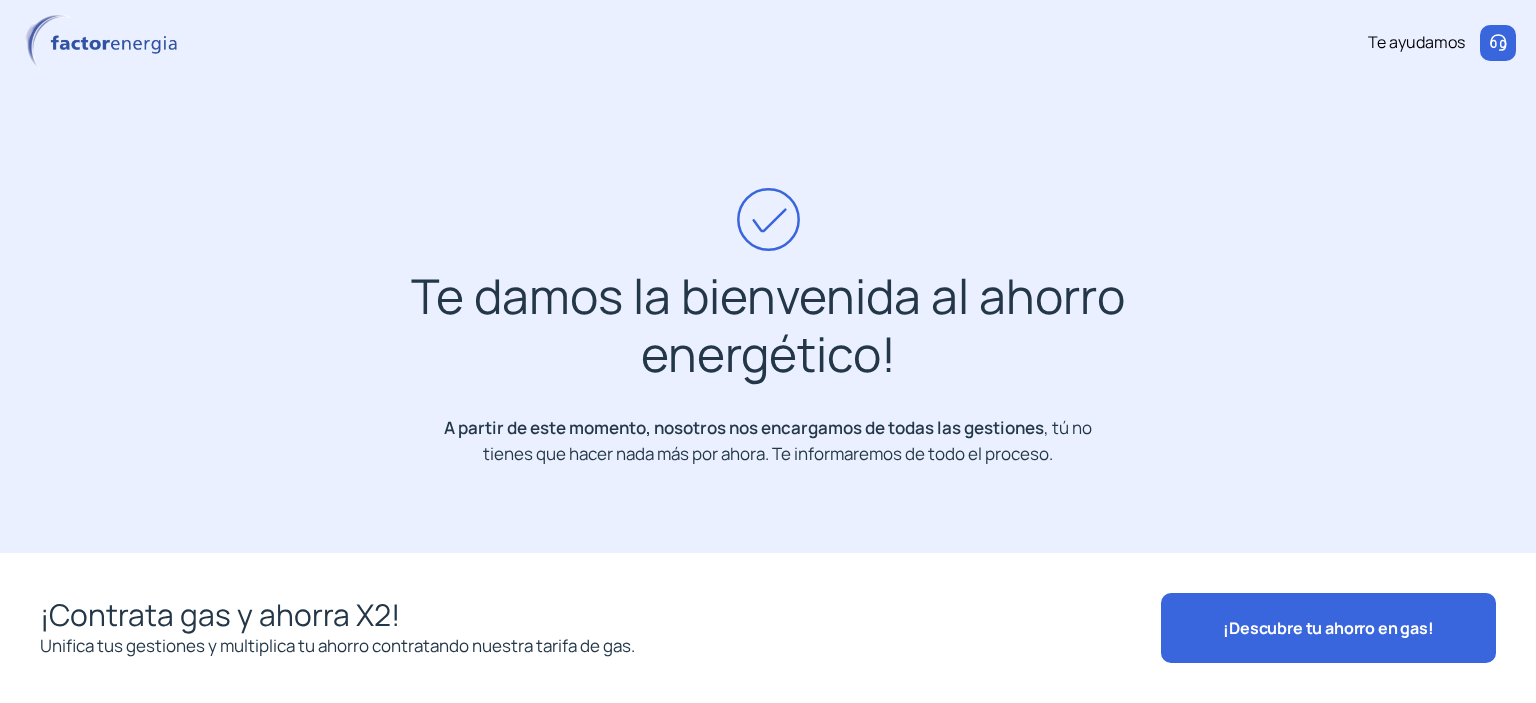 click on "¡Descubre tu ahorro en gas!" 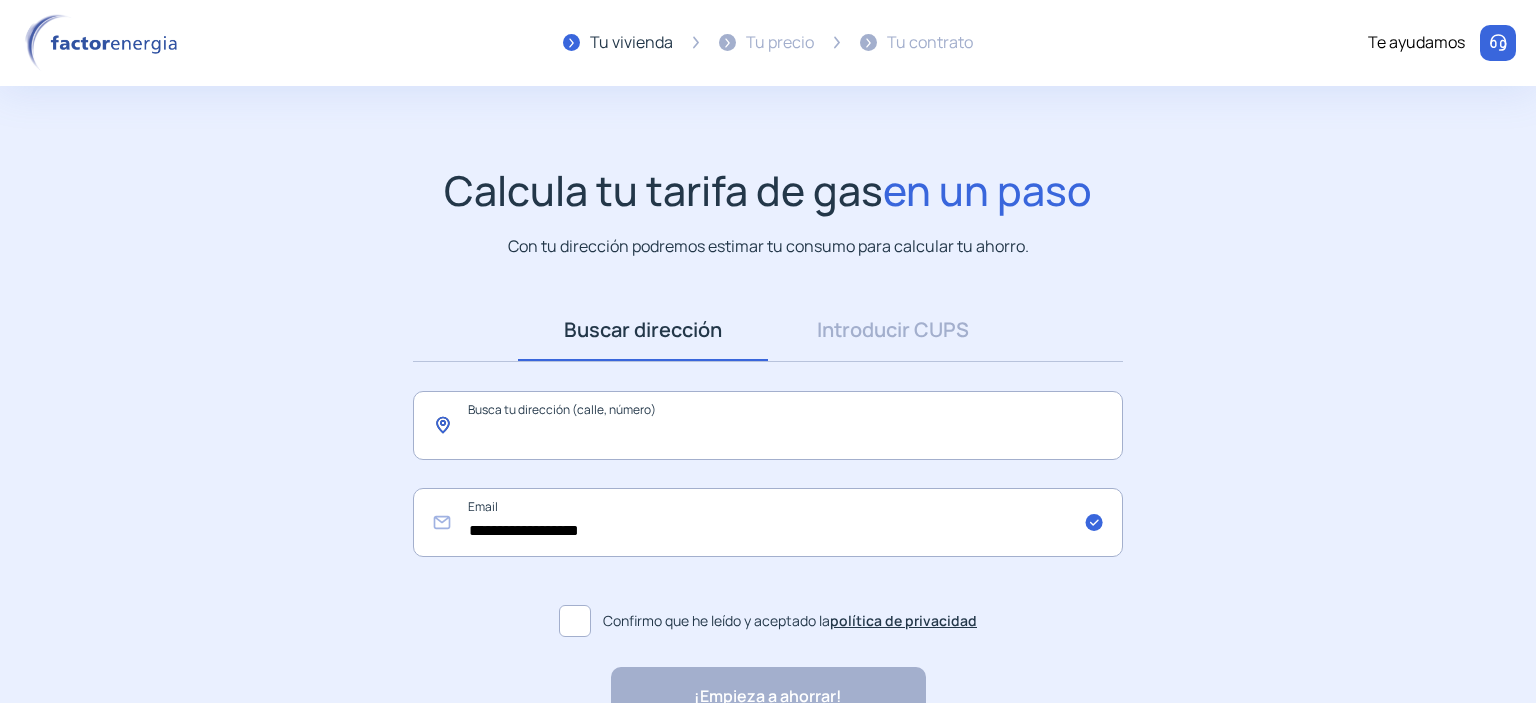 click 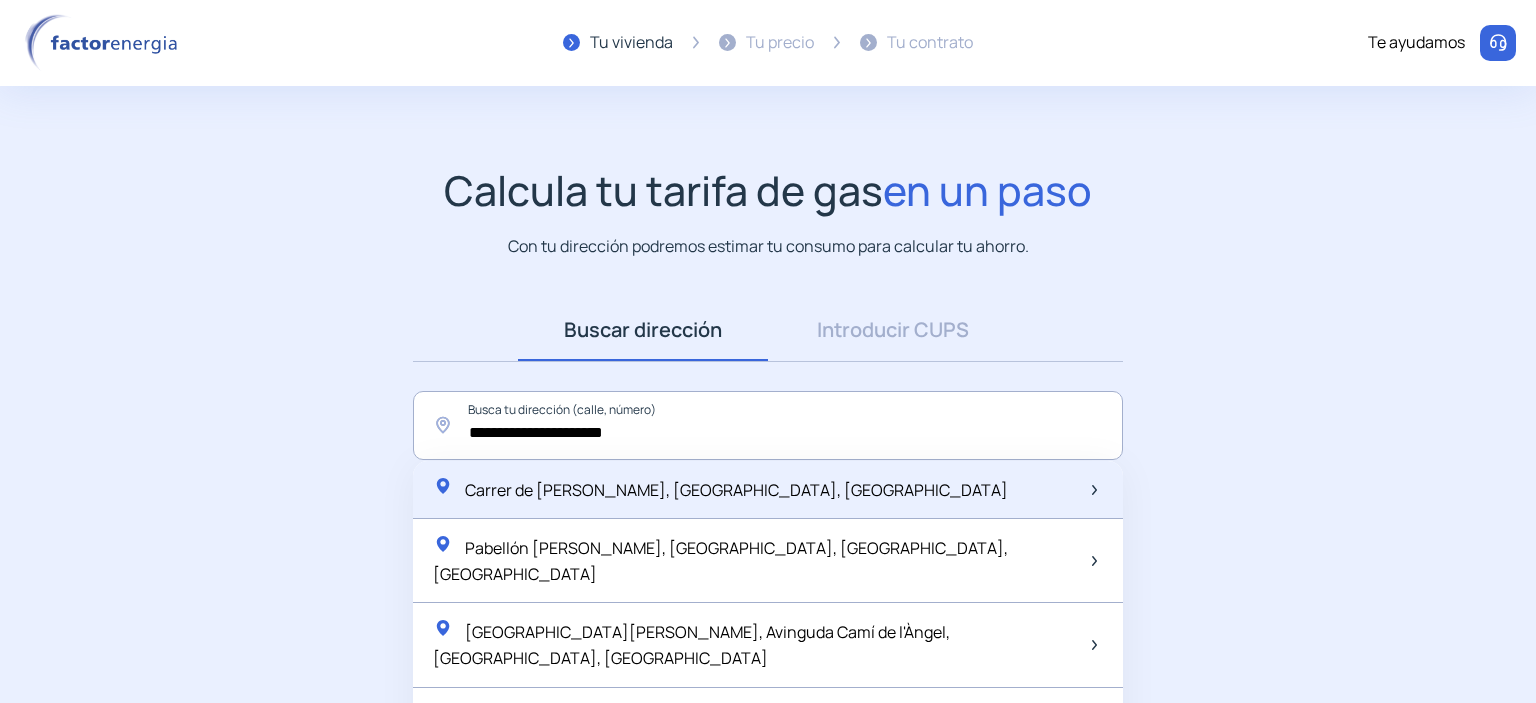 click on "Carrer de [PERSON_NAME], [GEOGRAPHIC_DATA], [GEOGRAPHIC_DATA]" 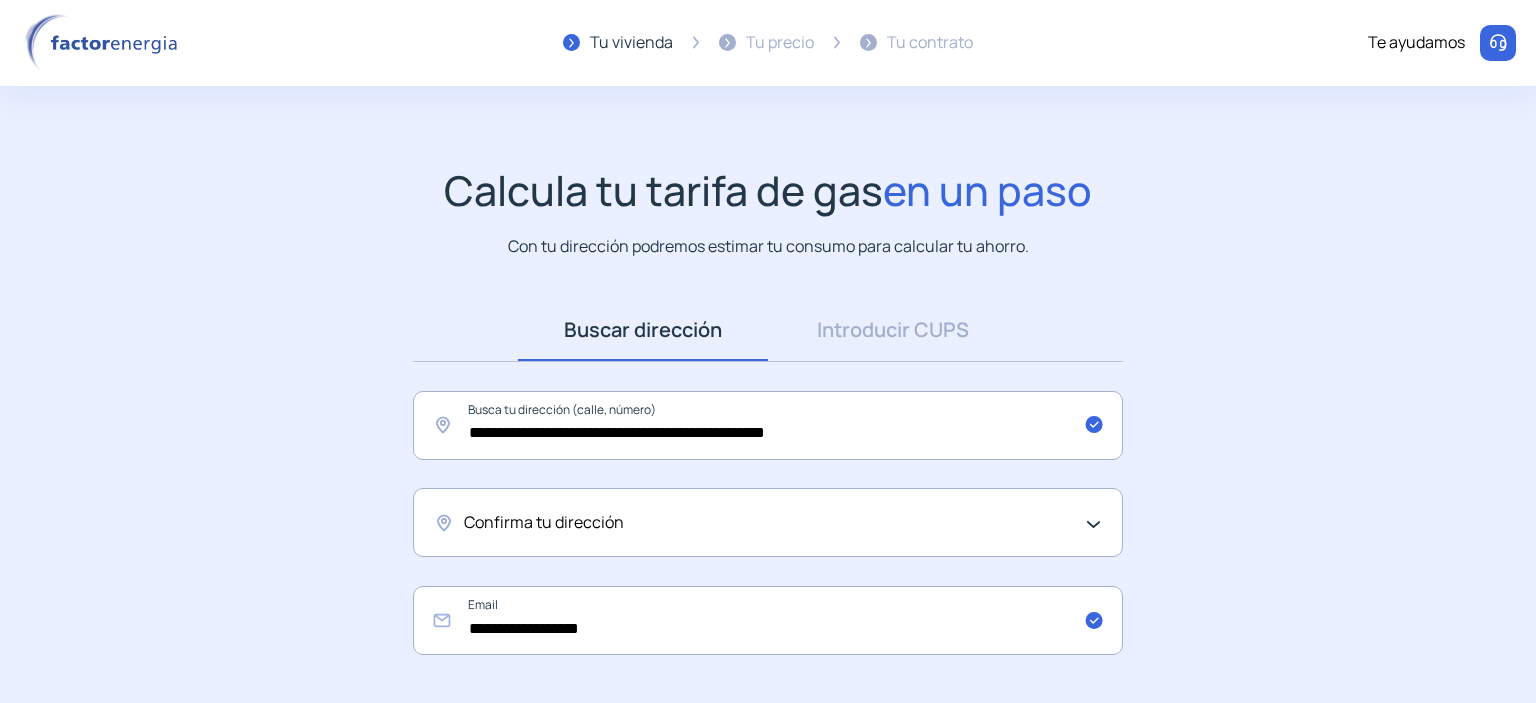 click on "Confirma tu dirección" 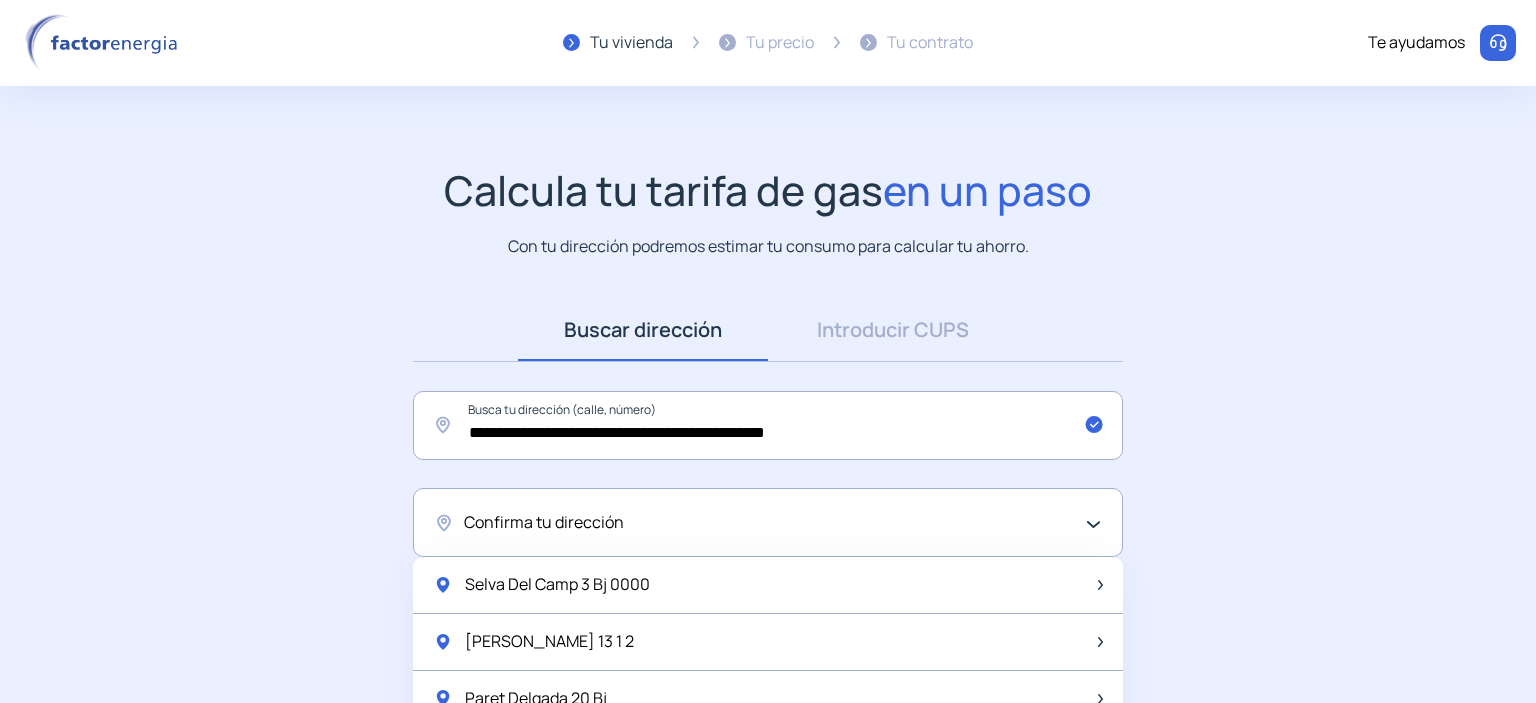 scroll, scrollTop: 105, scrollLeft: 0, axis: vertical 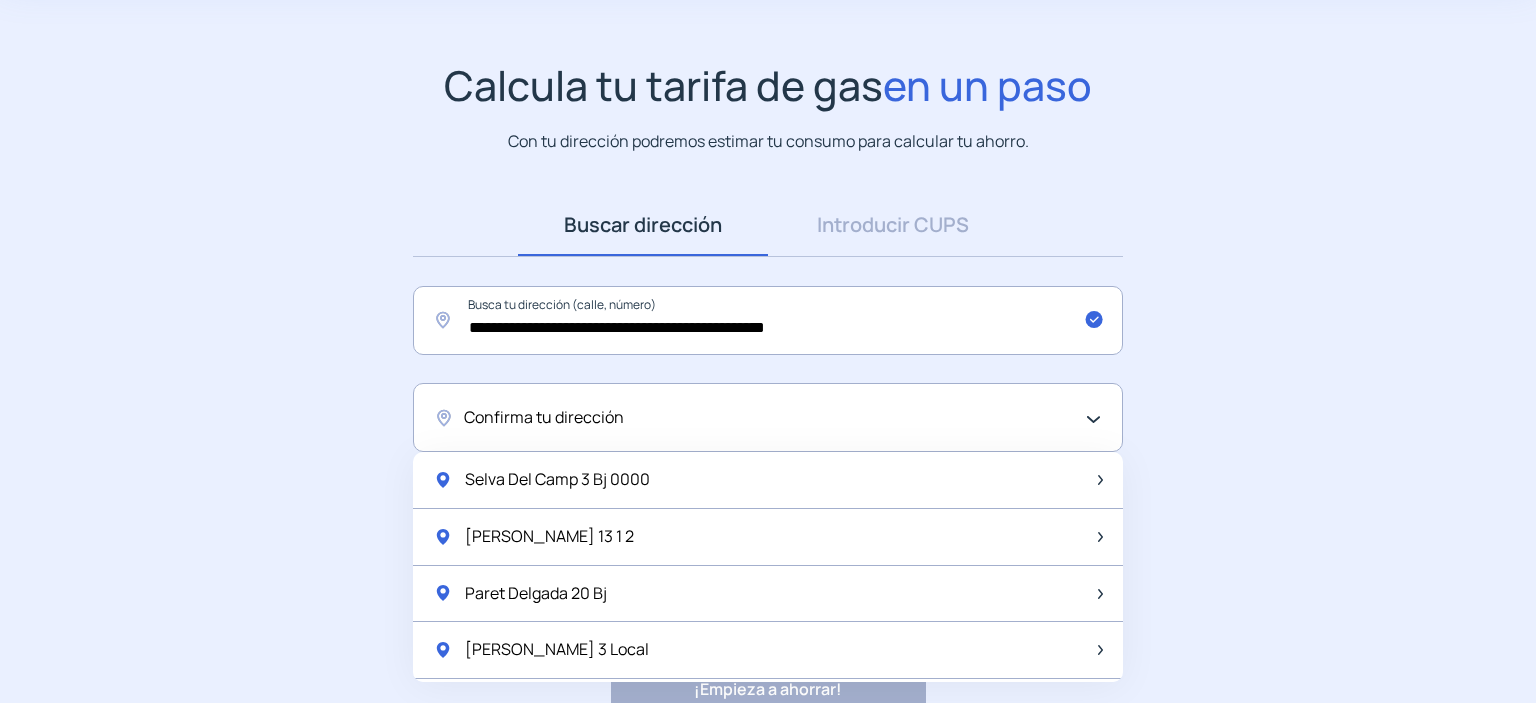 click on "Confirma tu dirección" 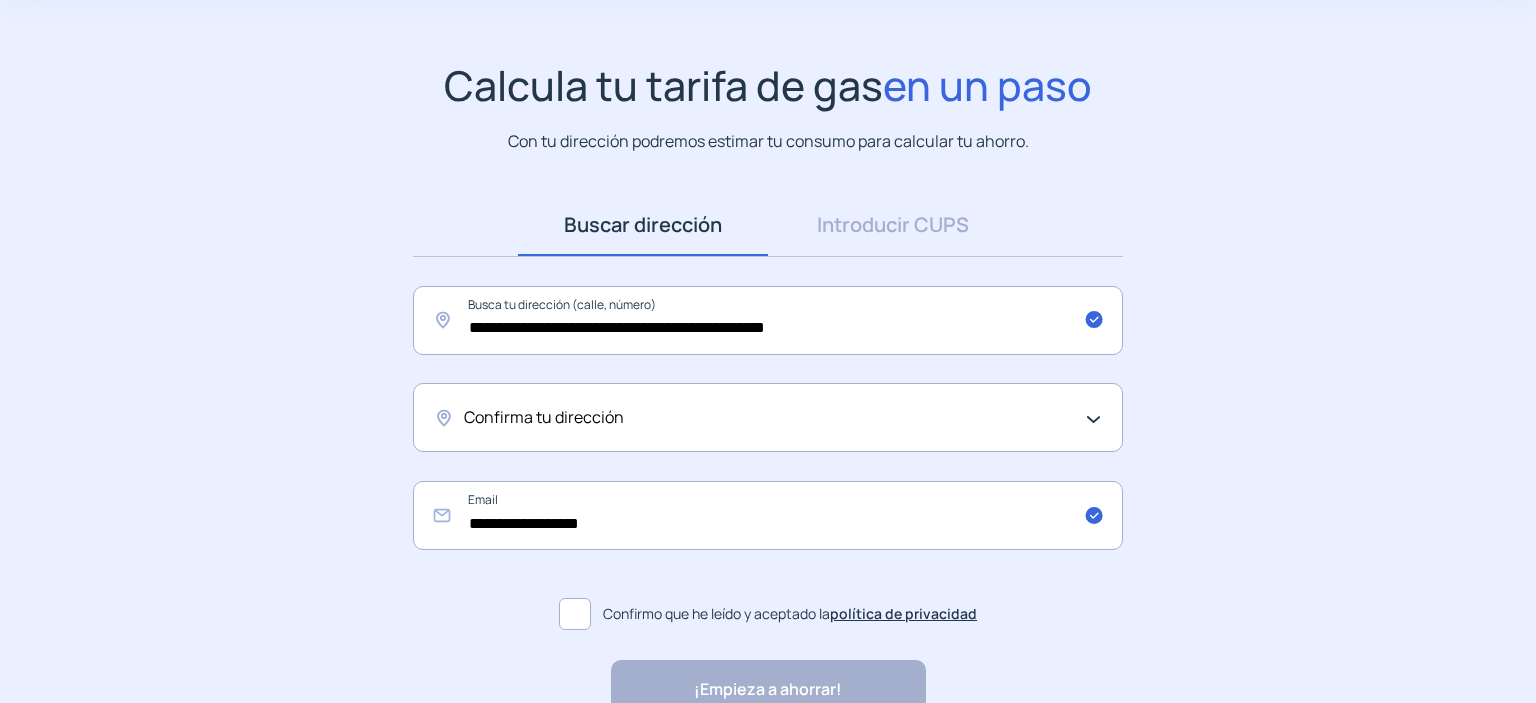 click on "Confirma tu dirección" 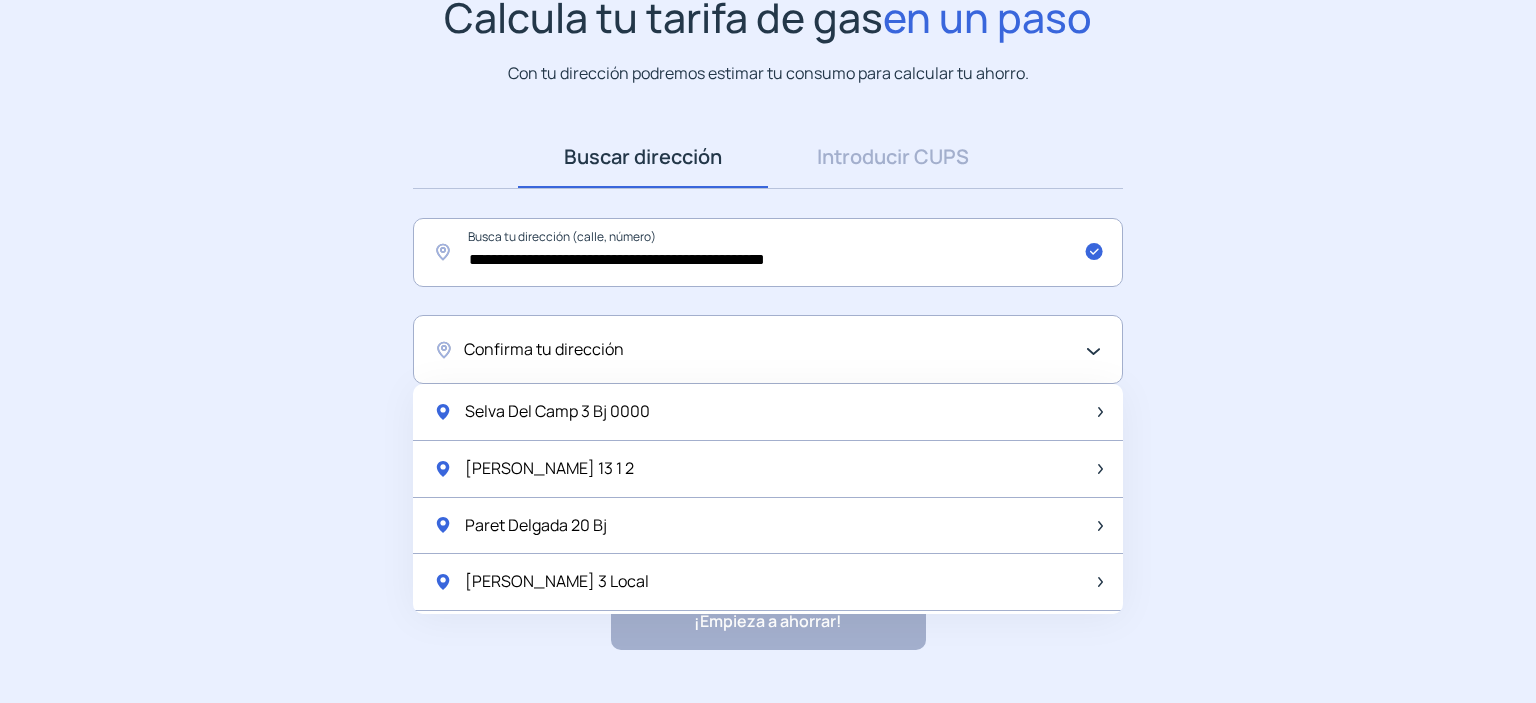scroll, scrollTop: 211, scrollLeft: 0, axis: vertical 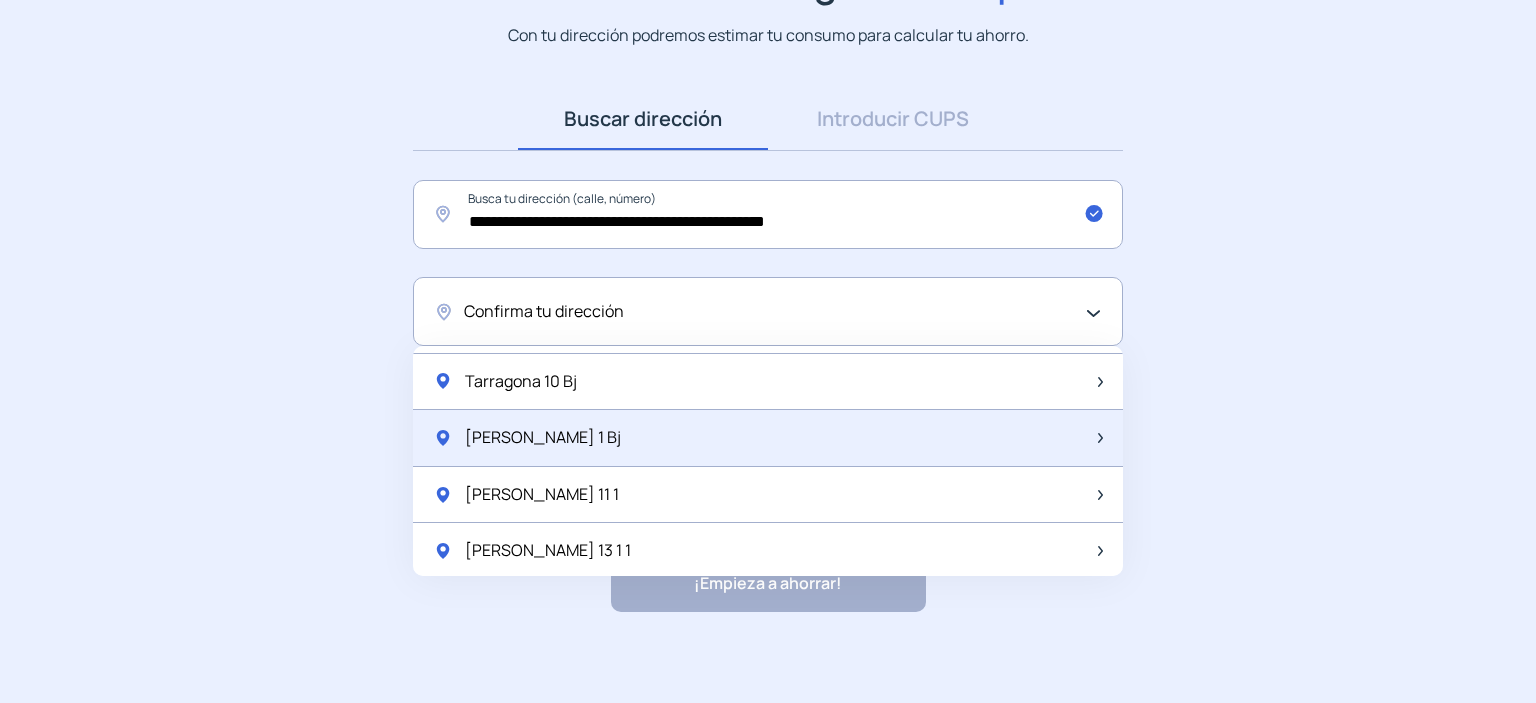 click on "[PERSON_NAME] 1   Bj" 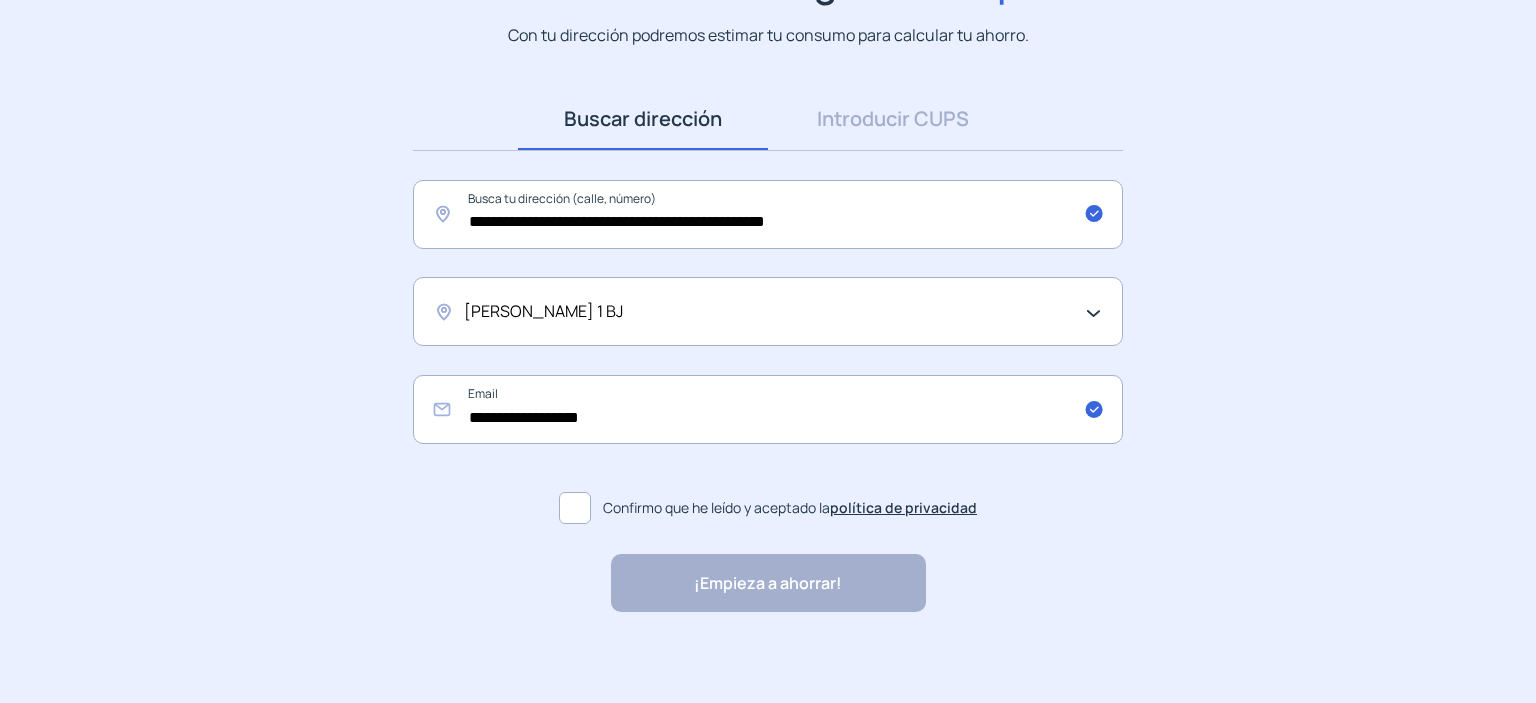click on "[PERSON_NAME] 1   BJ" 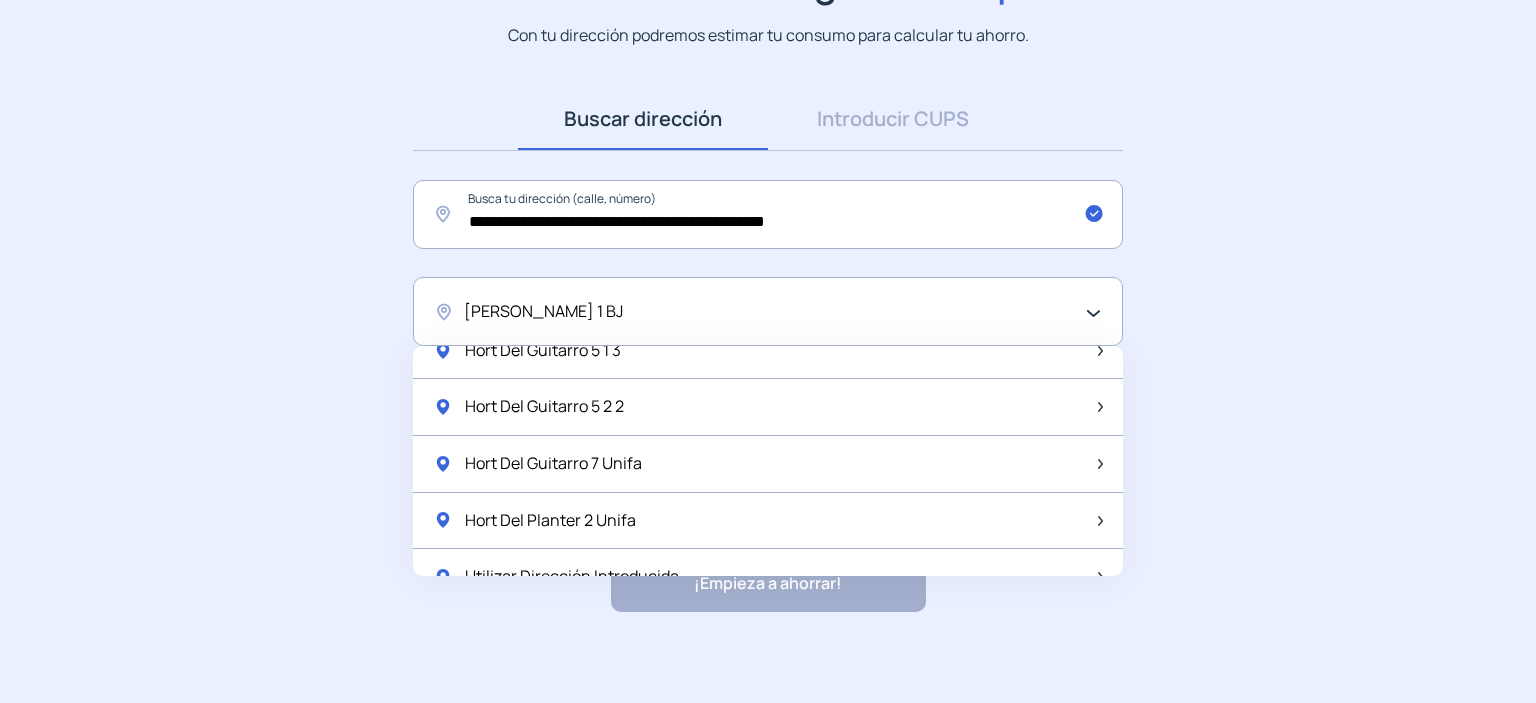 scroll, scrollTop: 2646, scrollLeft: 0, axis: vertical 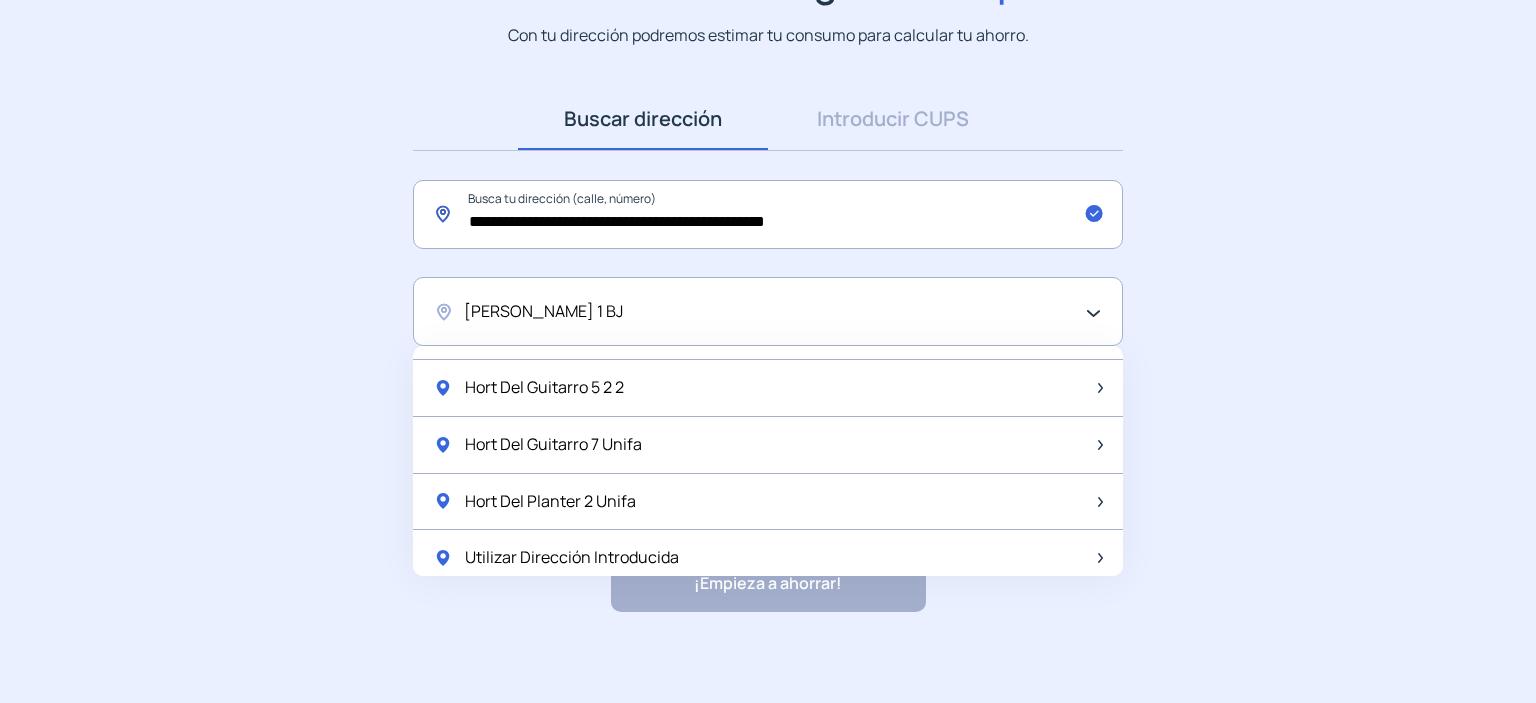 click on "**********" 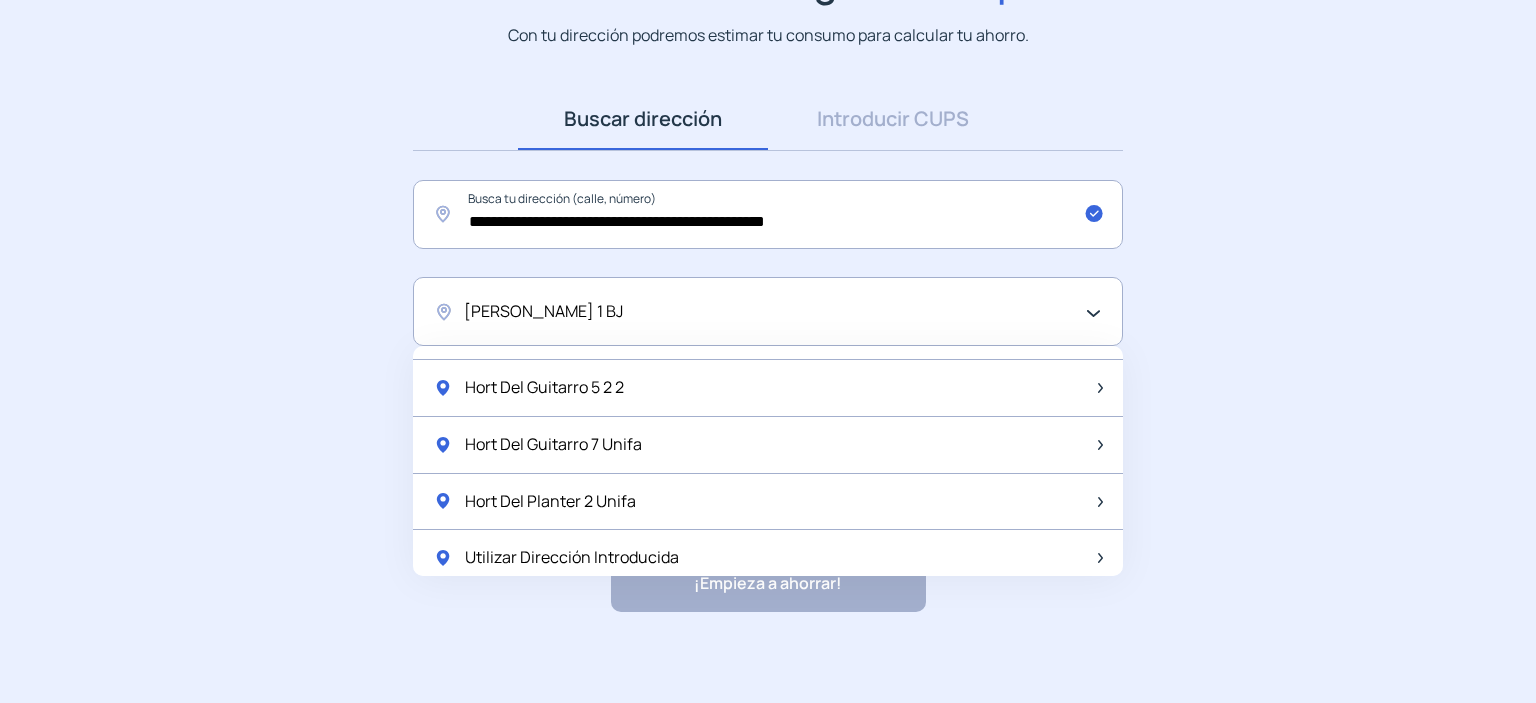 click on "[PERSON_NAME] 1   BJ" 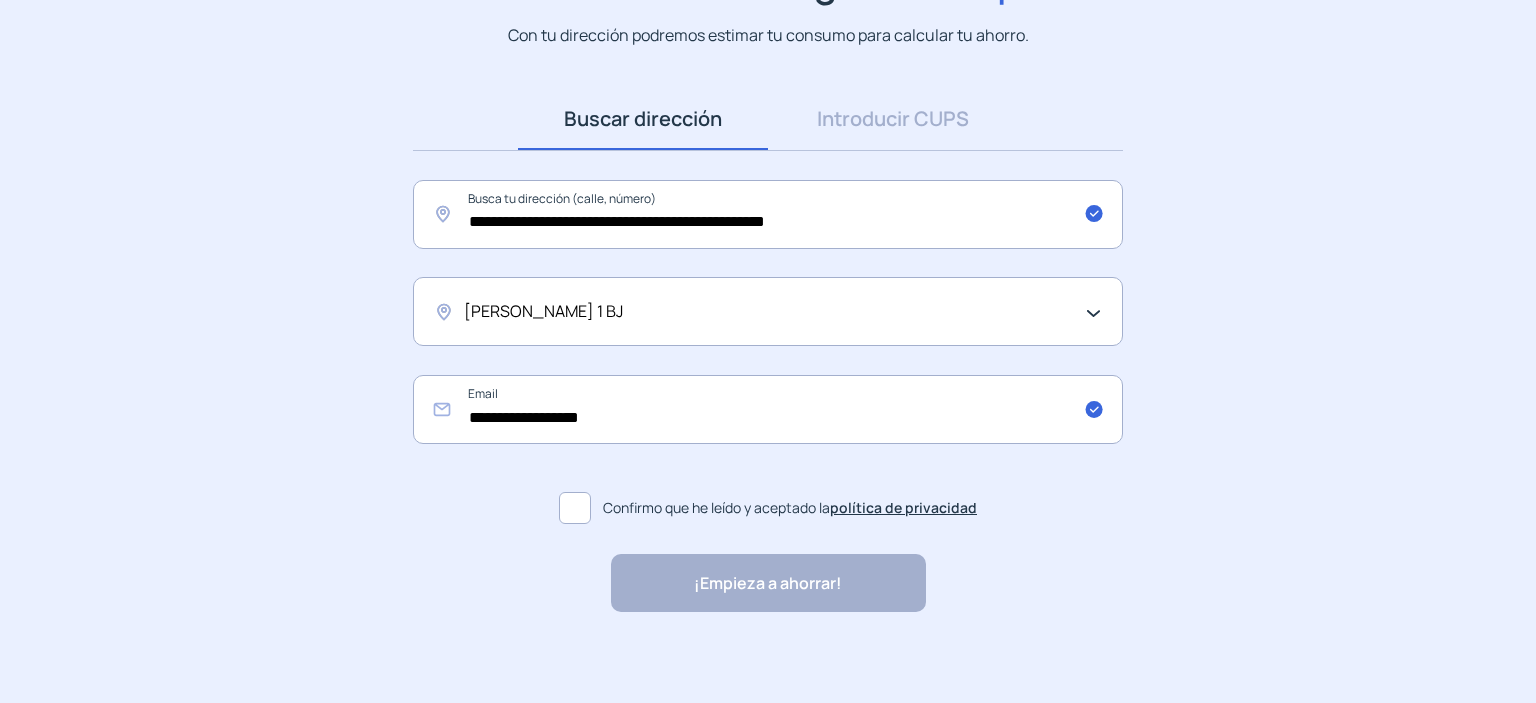 click 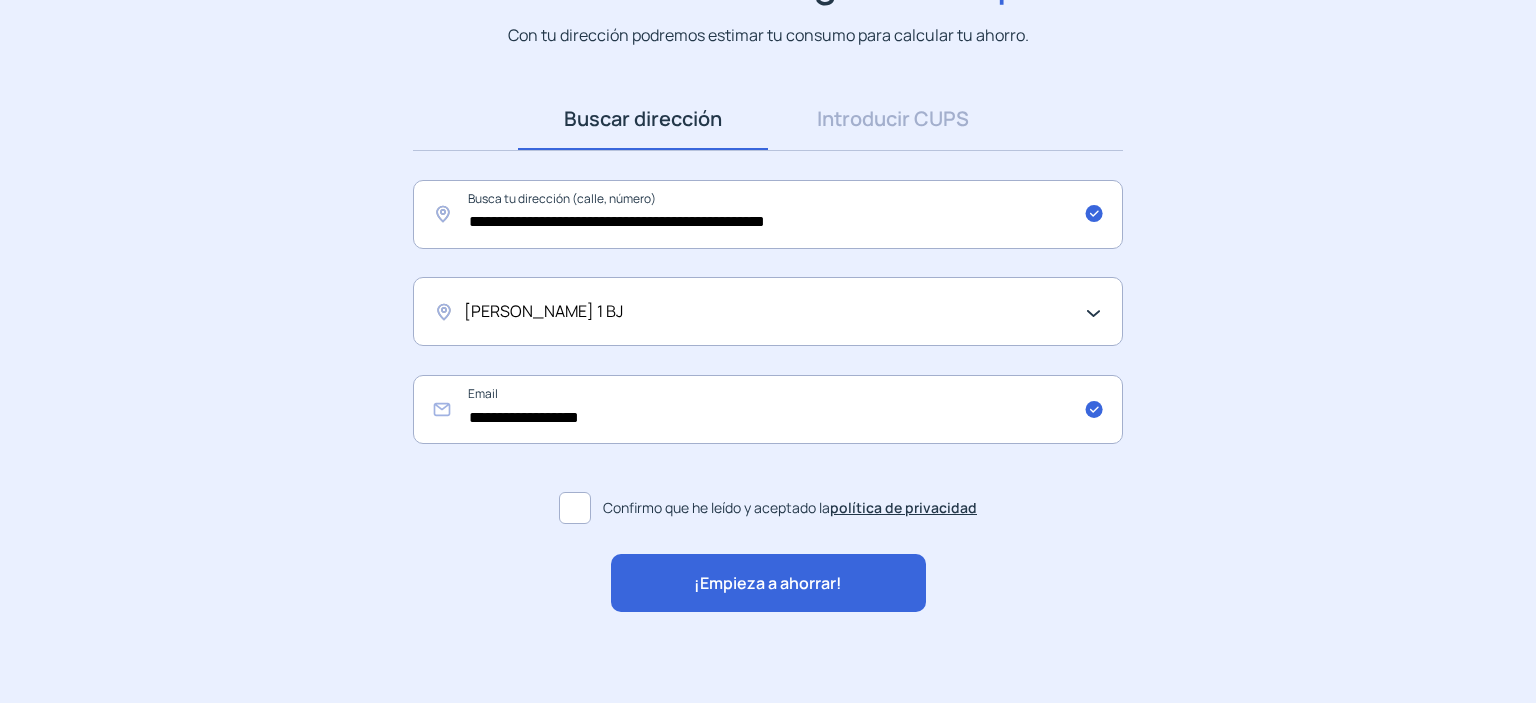 click on "¡Empieza a ahorrar!" 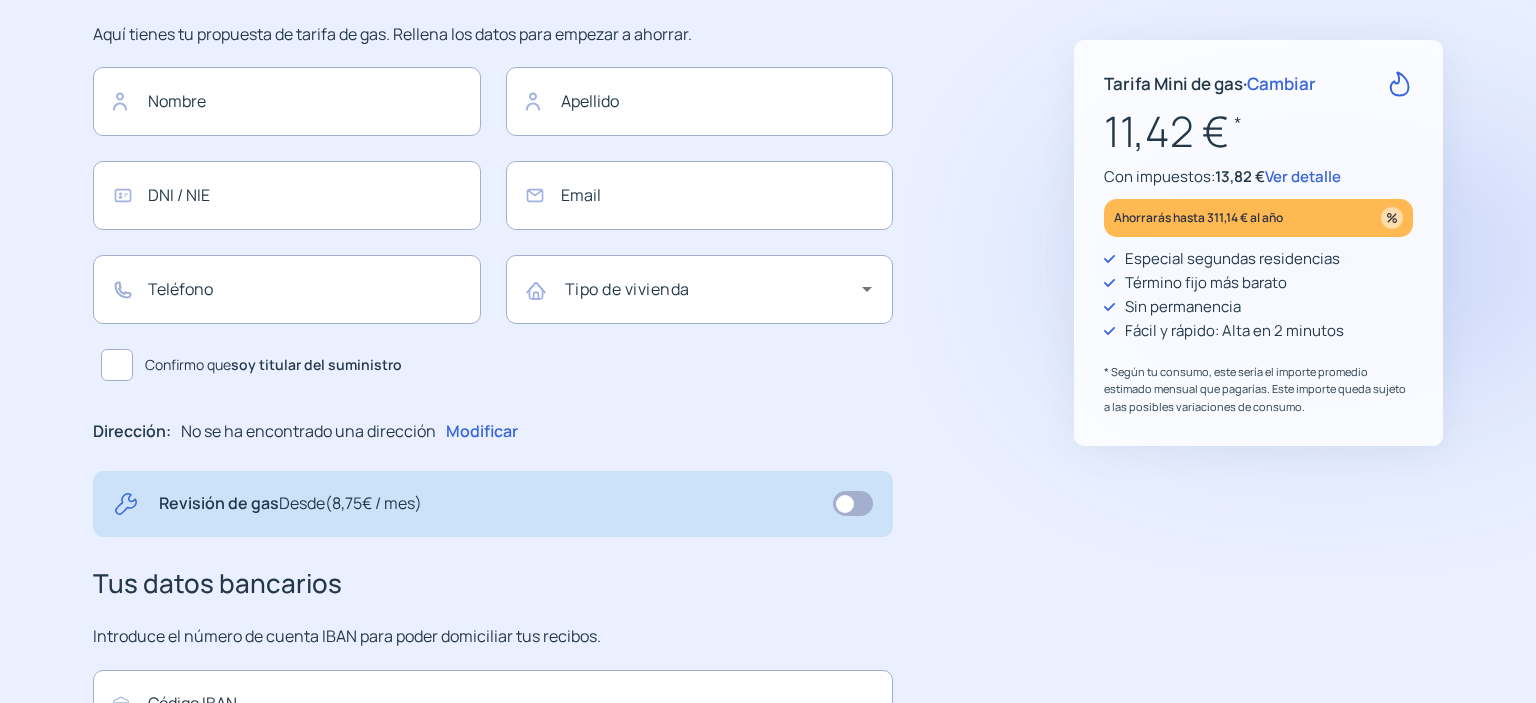 type on "**********" 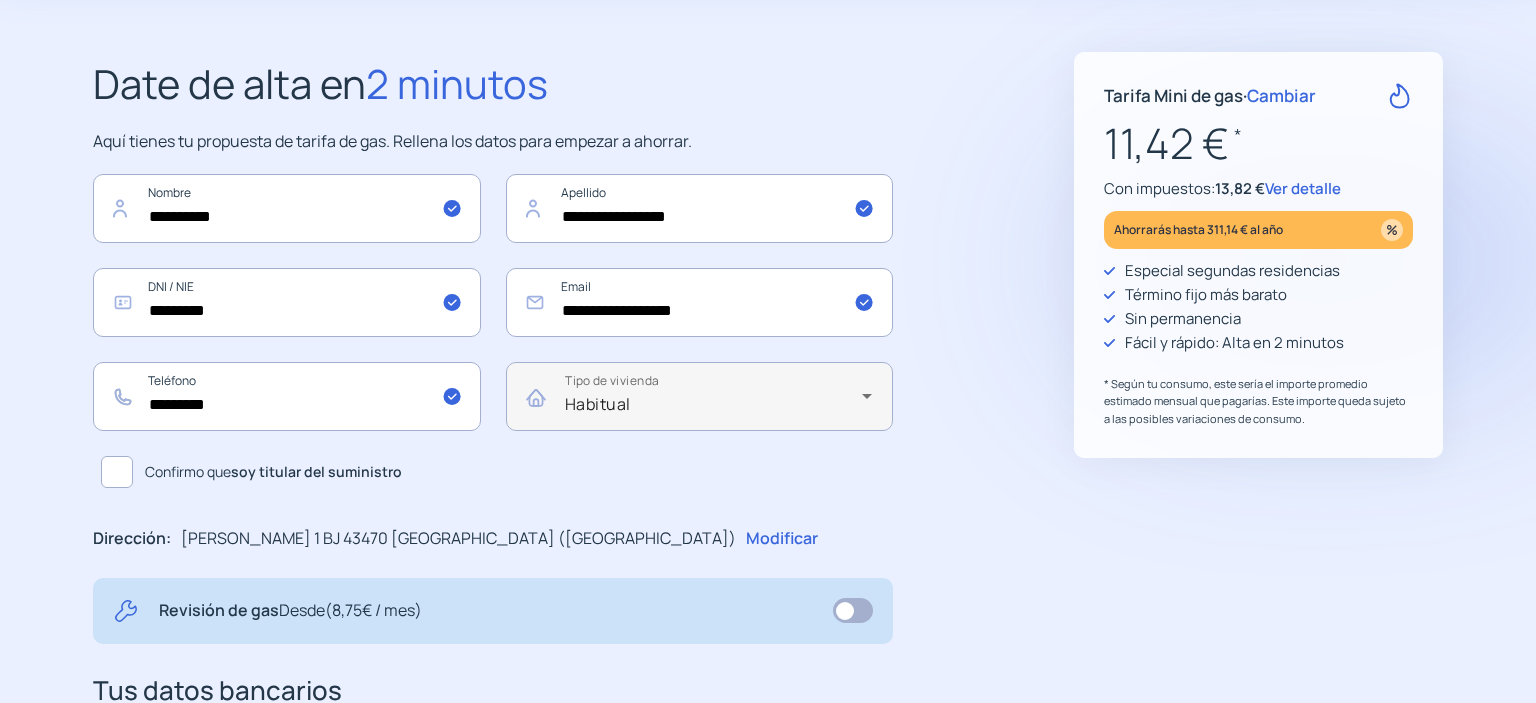 scroll, scrollTop: 105, scrollLeft: 0, axis: vertical 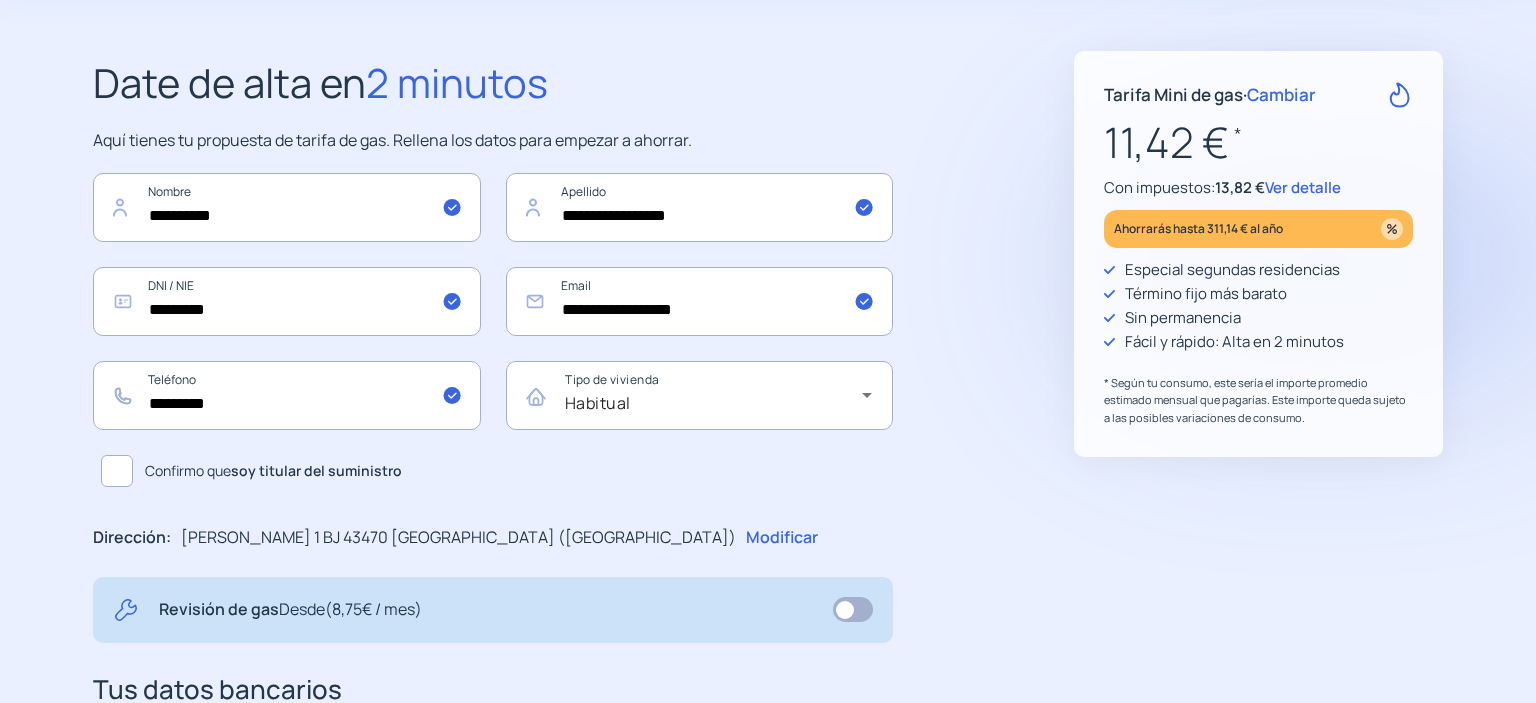 click 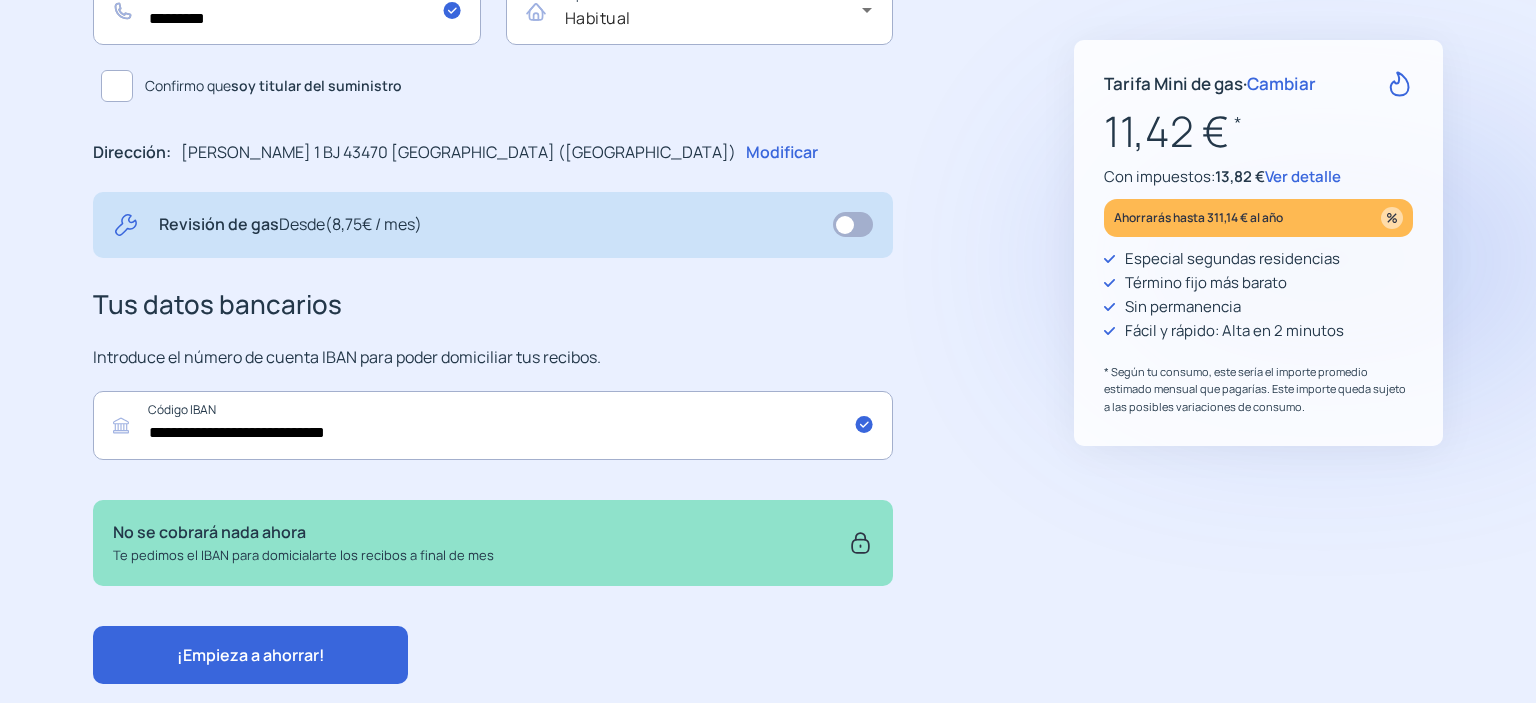 scroll, scrollTop: 528, scrollLeft: 0, axis: vertical 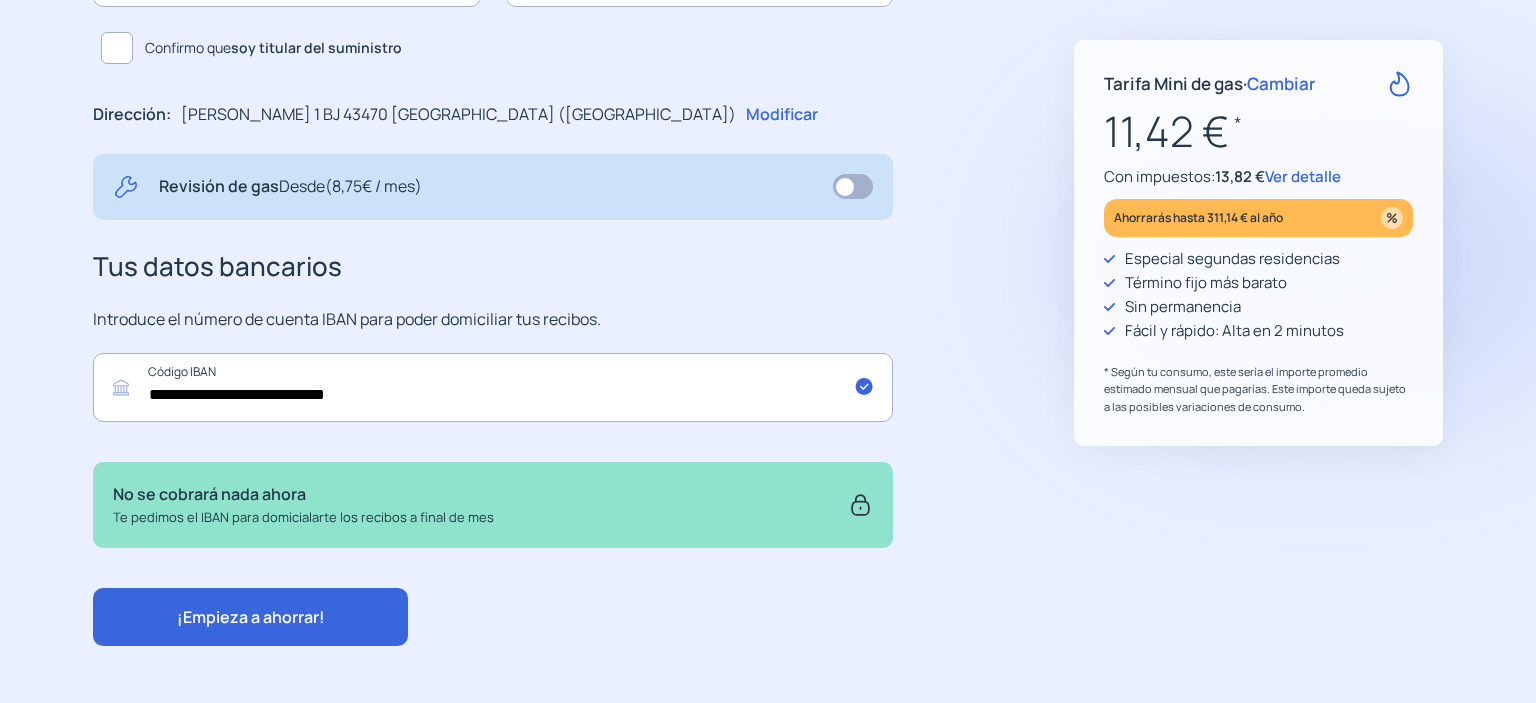 click on "¡Empieza a ahorrar!" 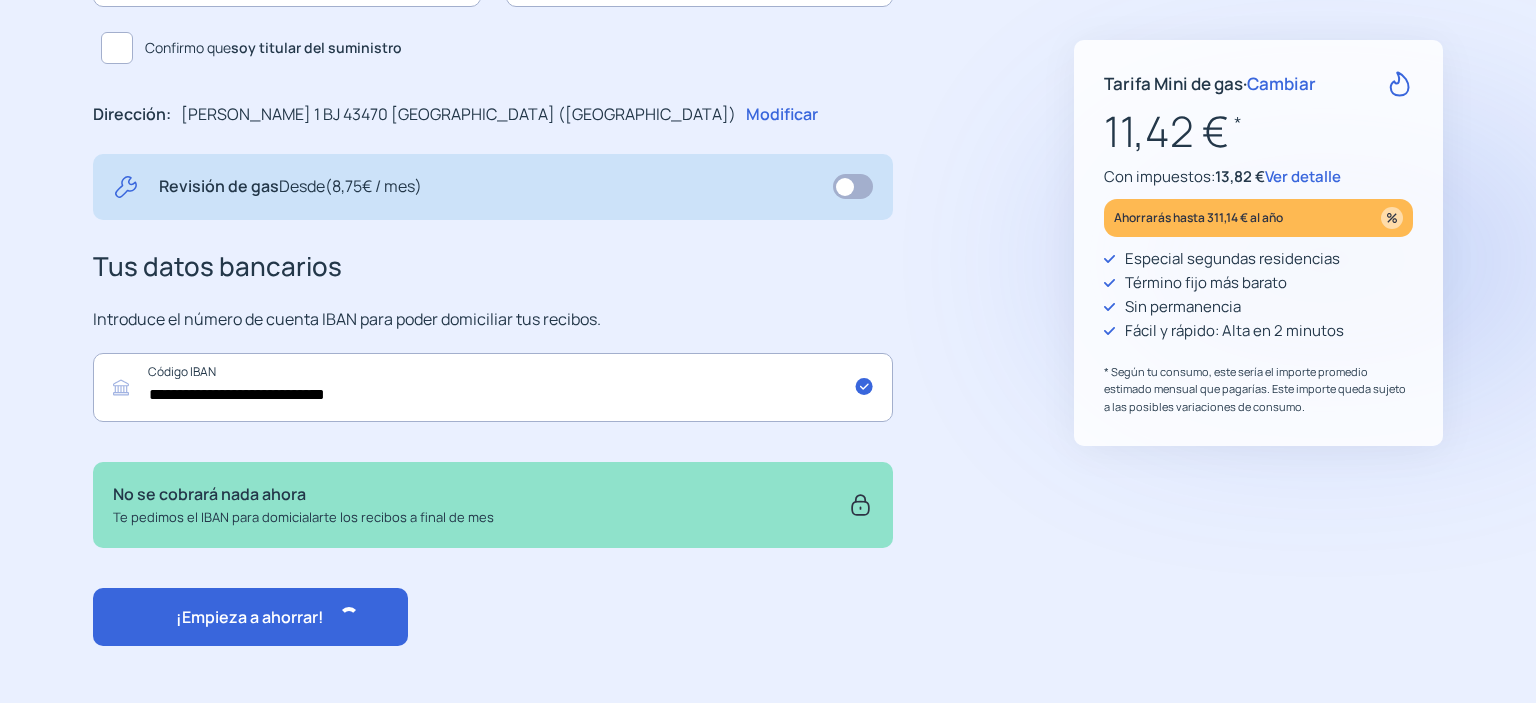 scroll, scrollTop: 0, scrollLeft: 0, axis: both 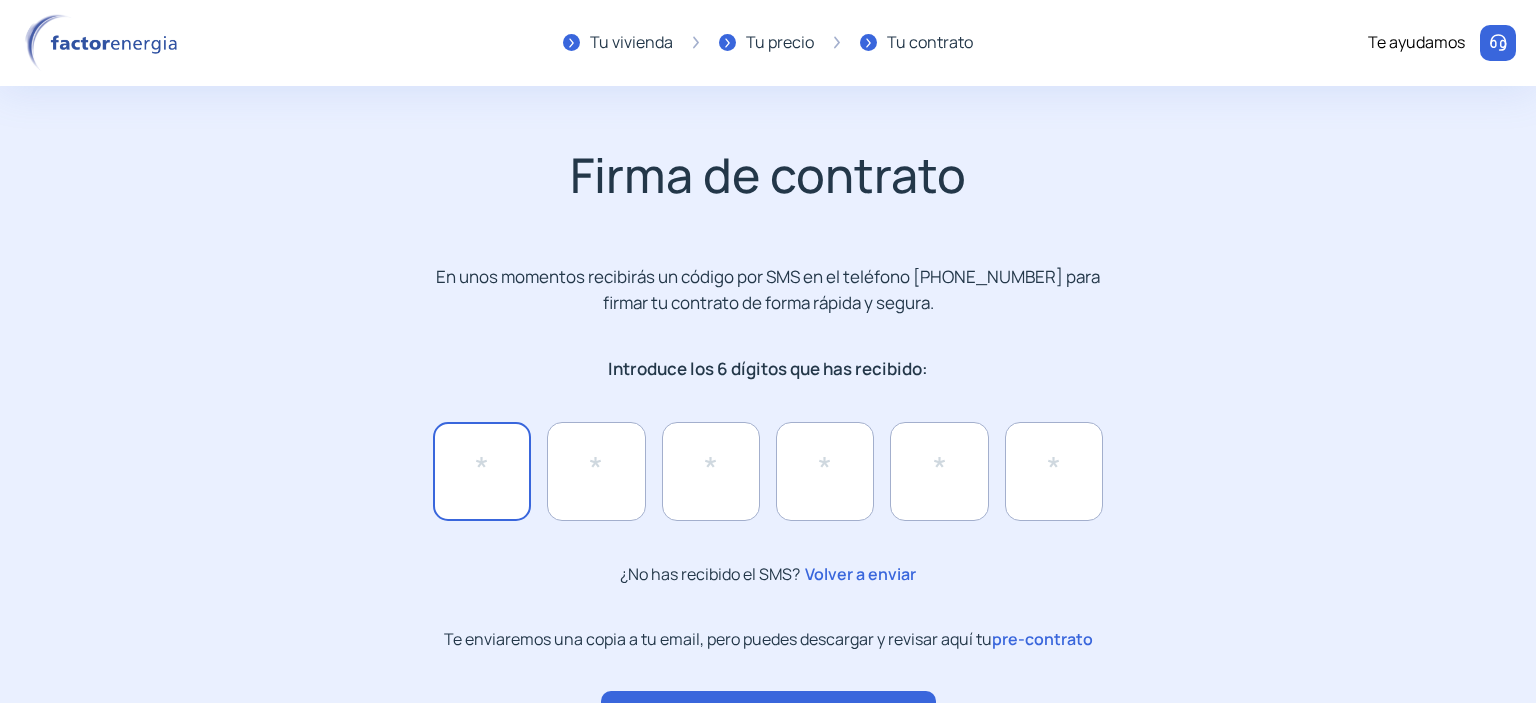 click 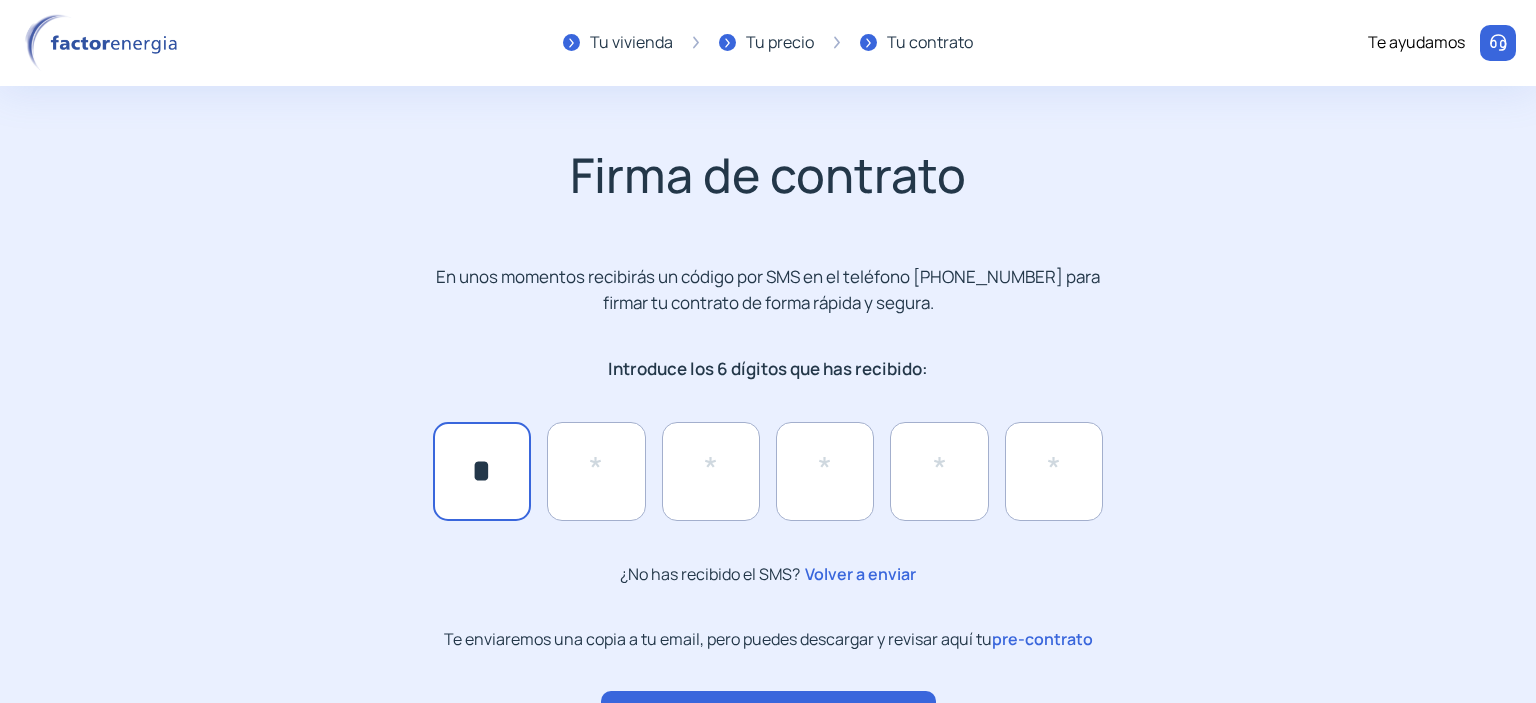 type on "*" 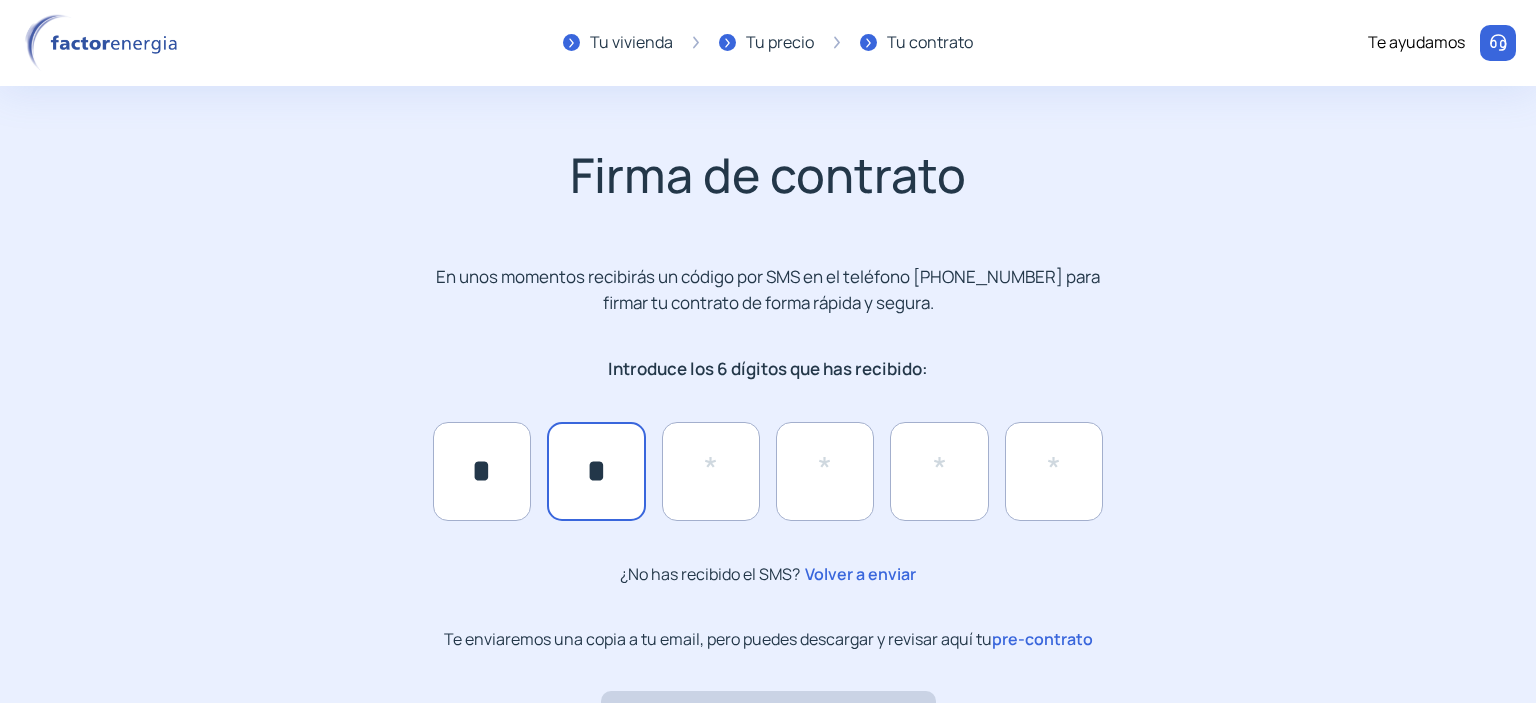 type on "*" 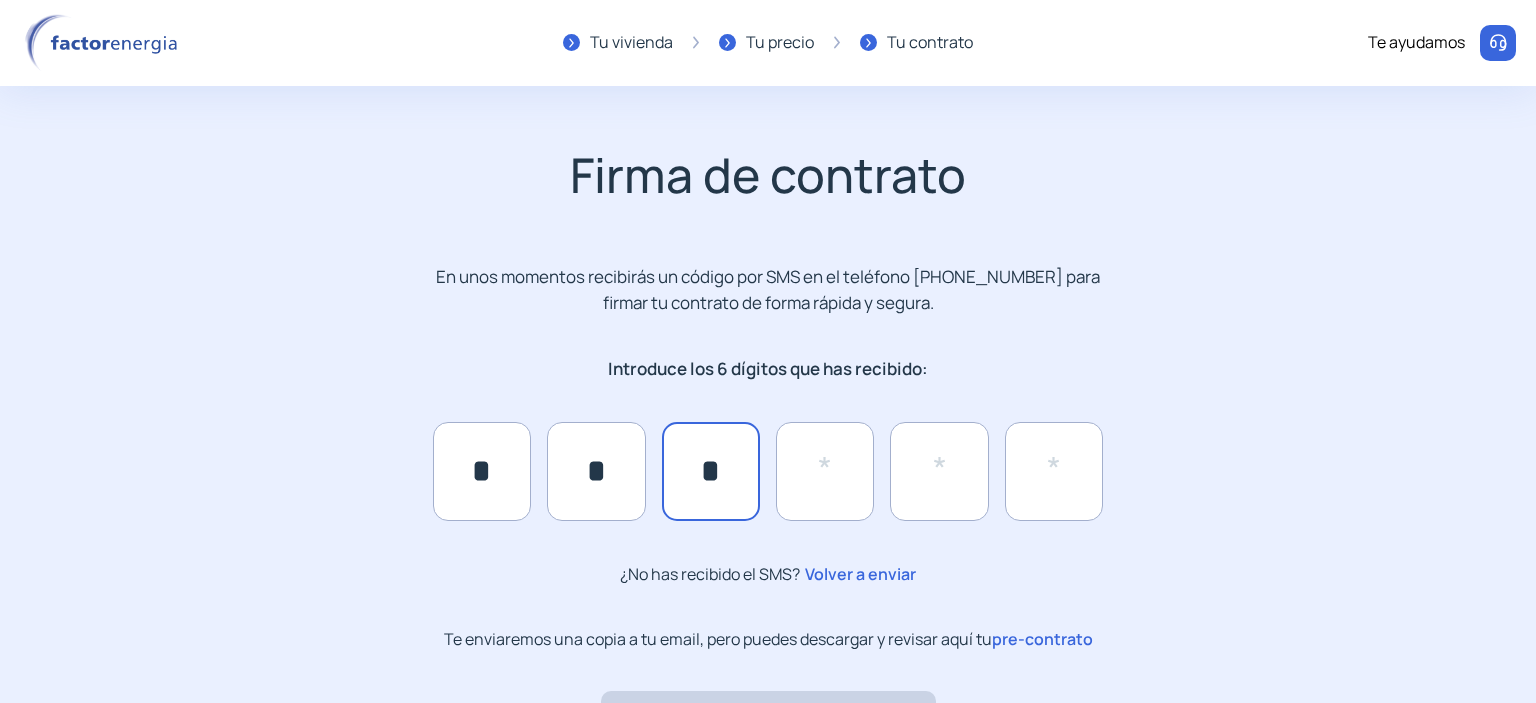 type on "*" 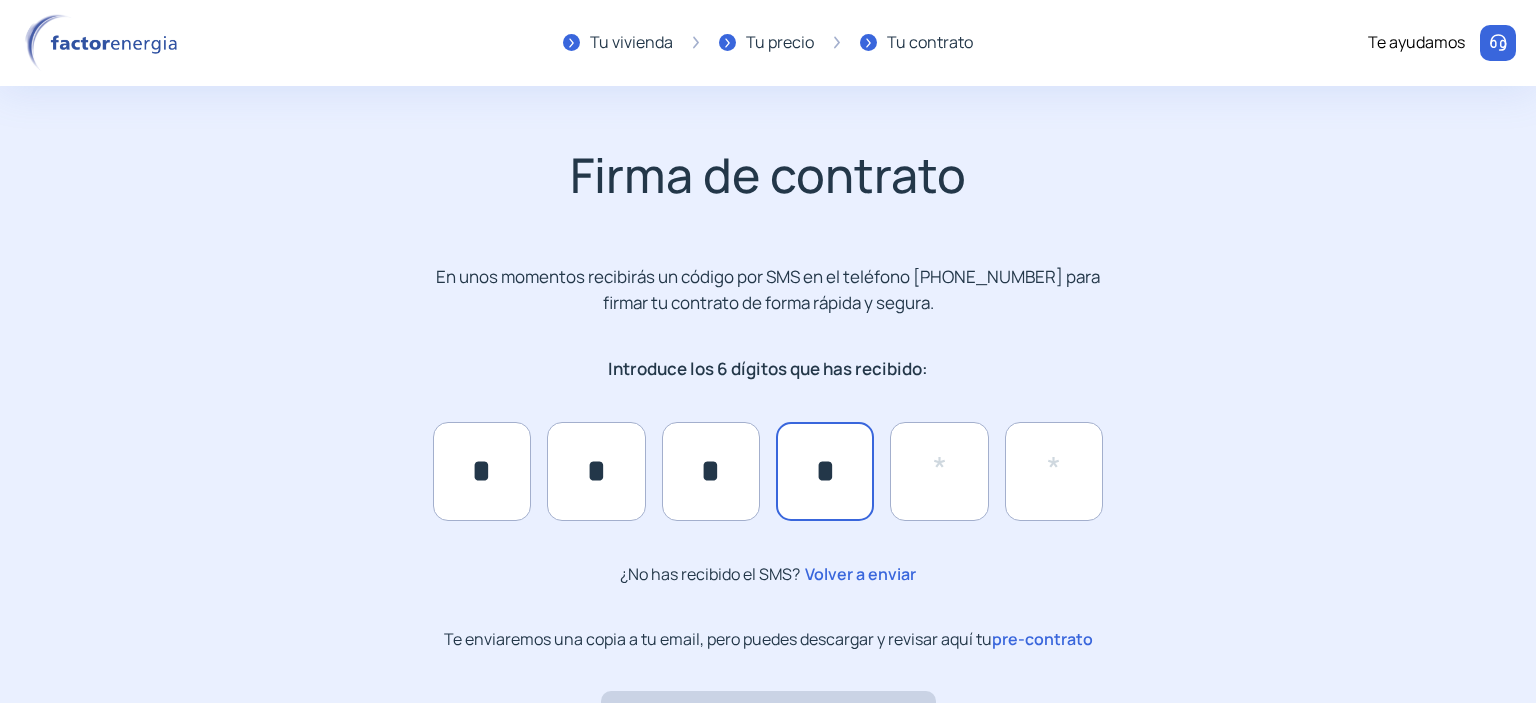 type on "*" 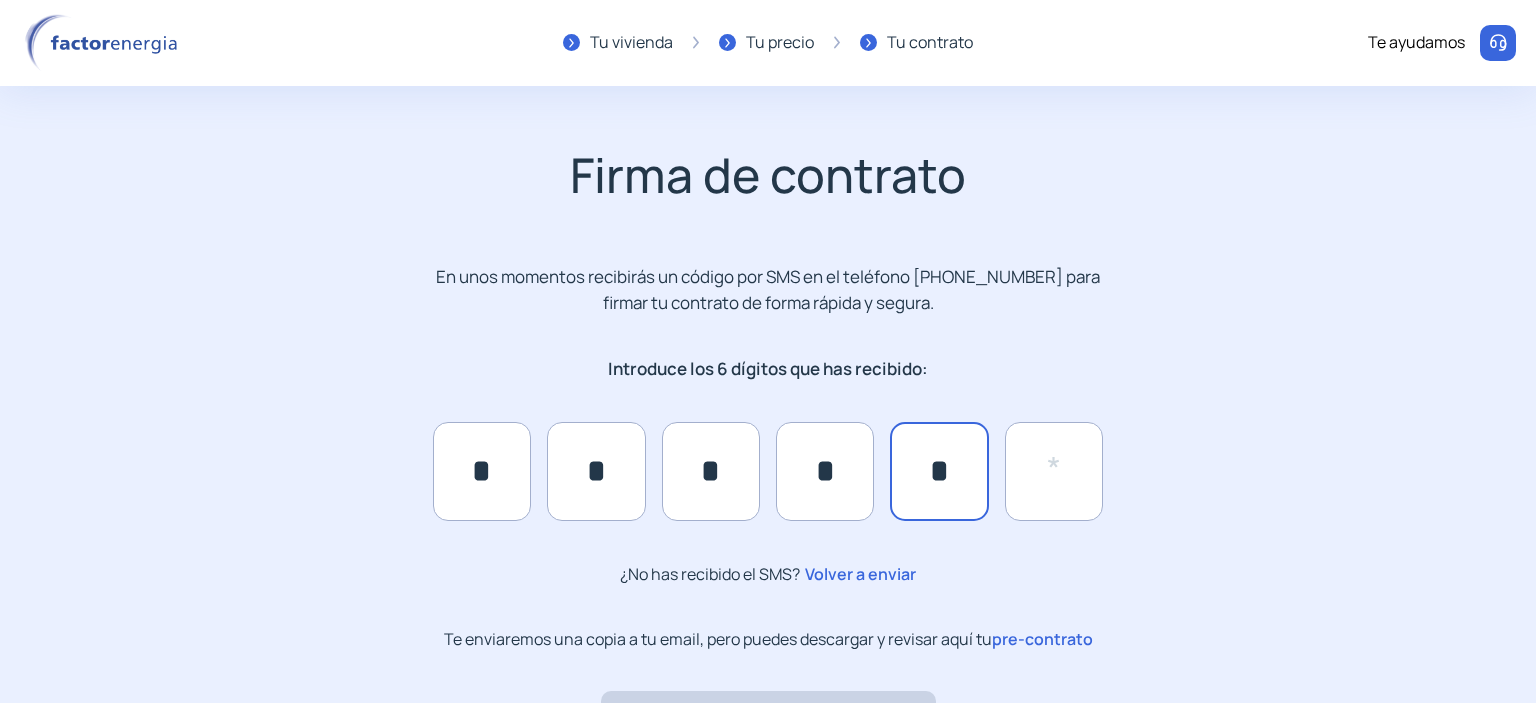 type on "*" 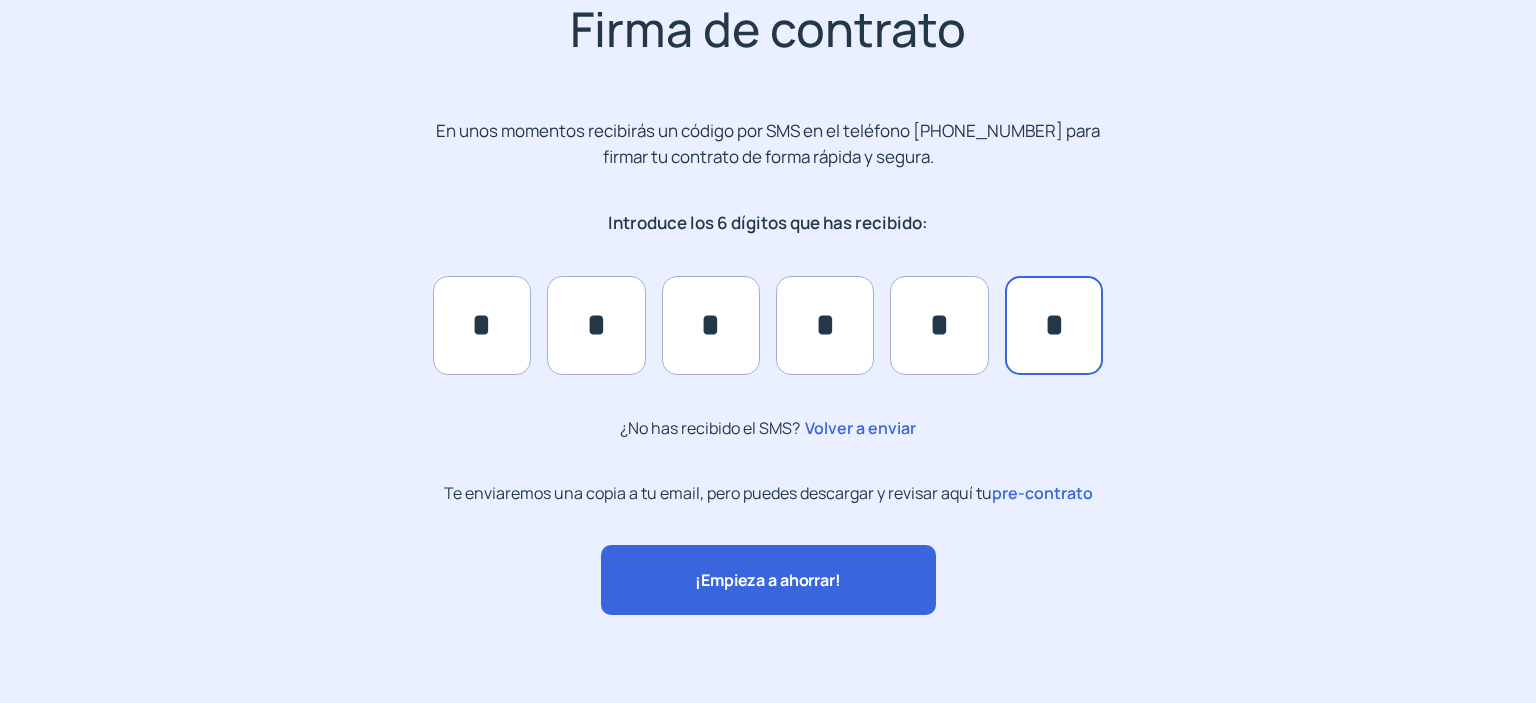 scroll, scrollTop: 148, scrollLeft: 0, axis: vertical 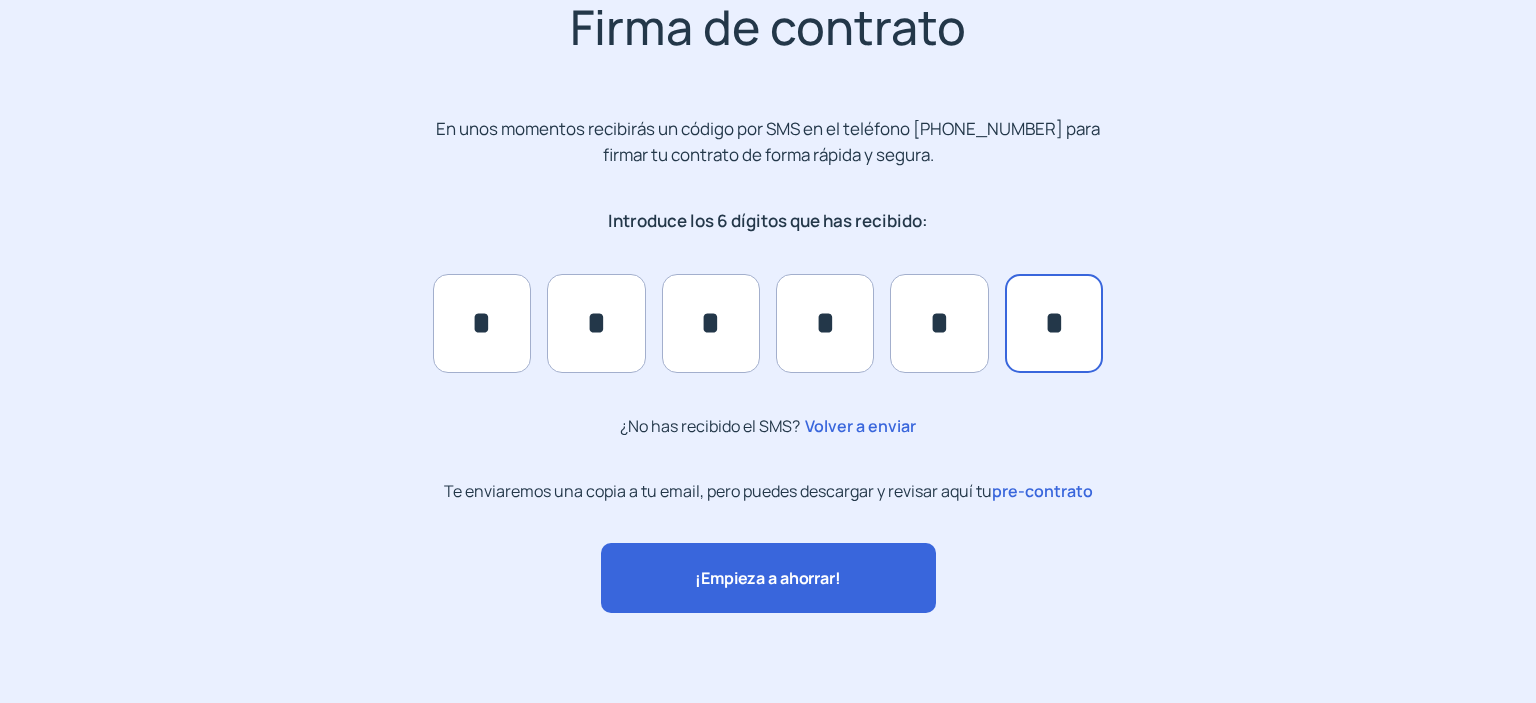 type on "*" 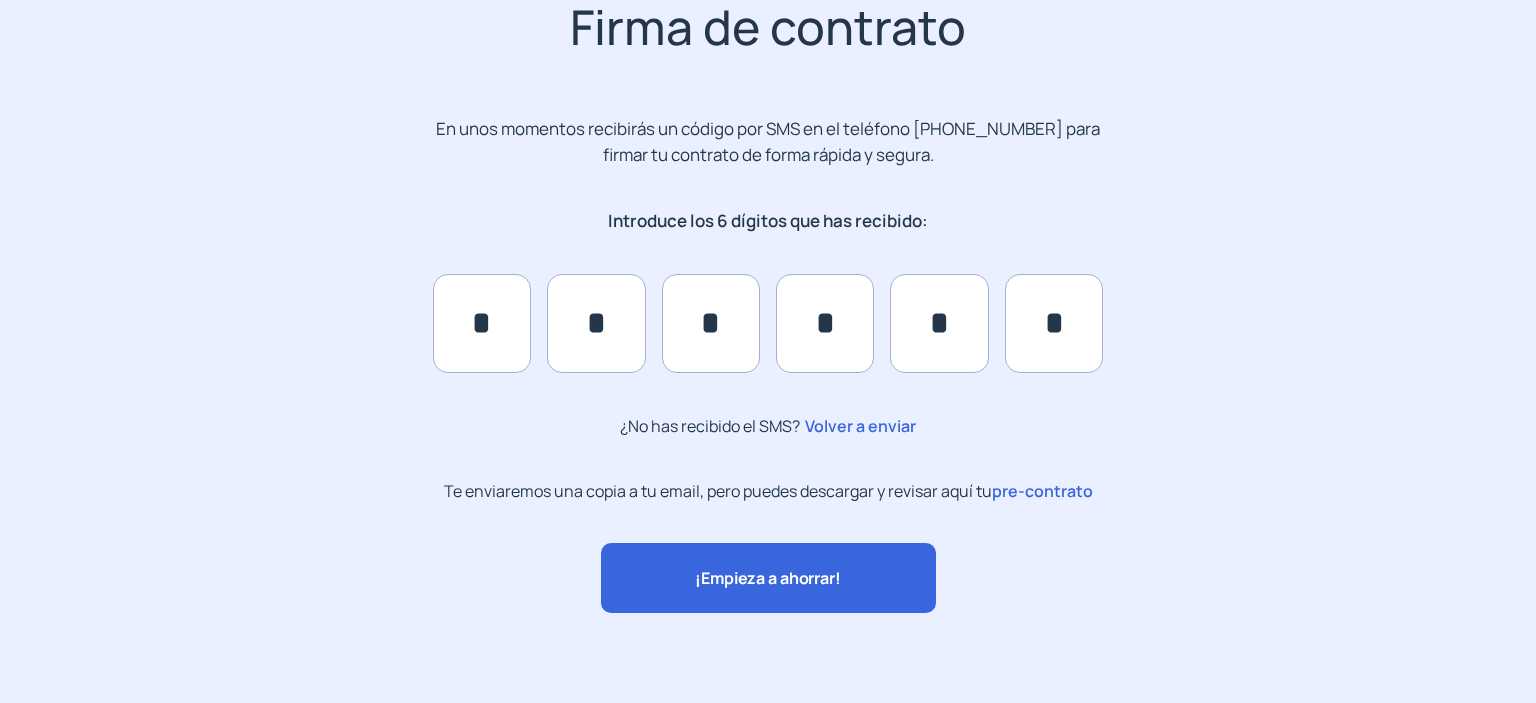 click on "¡Empieza a ahorrar!" 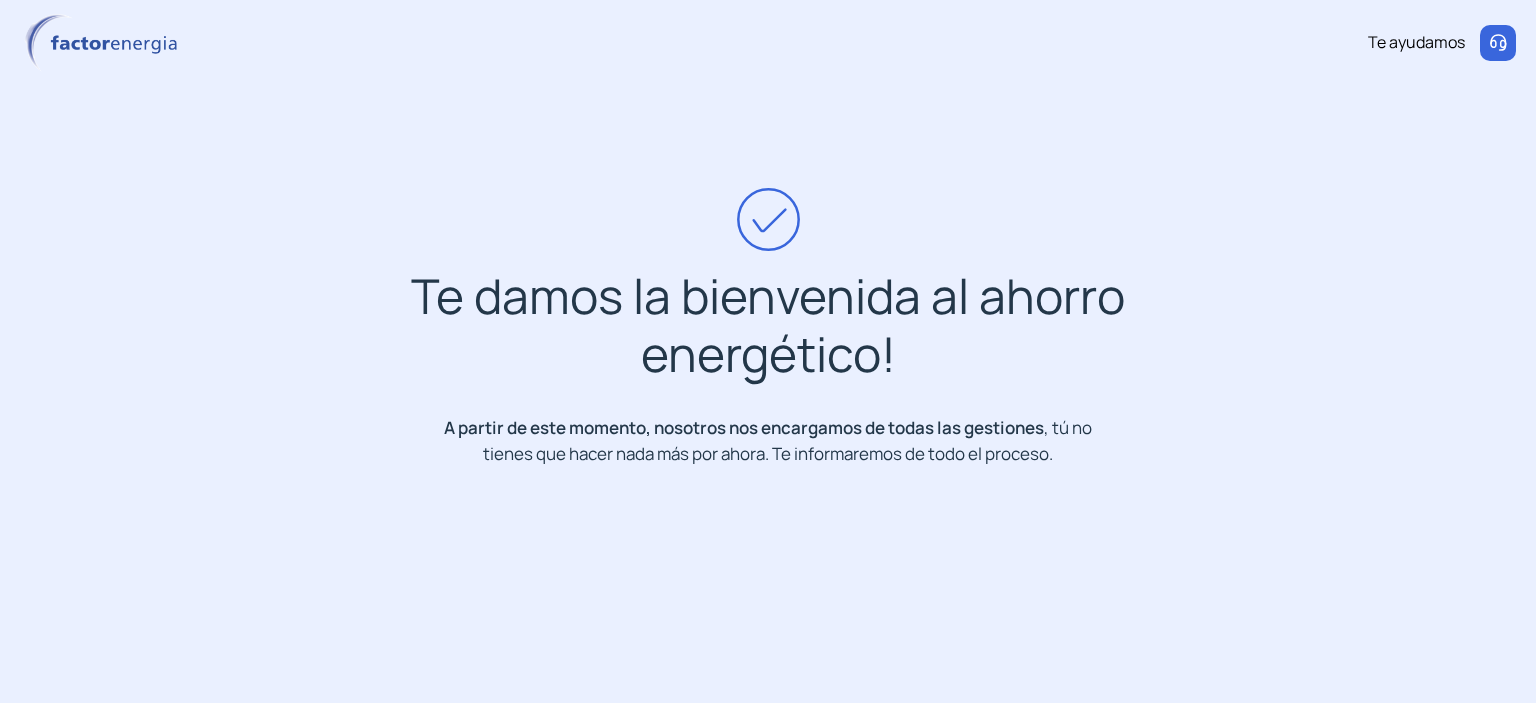 scroll, scrollTop: 0, scrollLeft: 0, axis: both 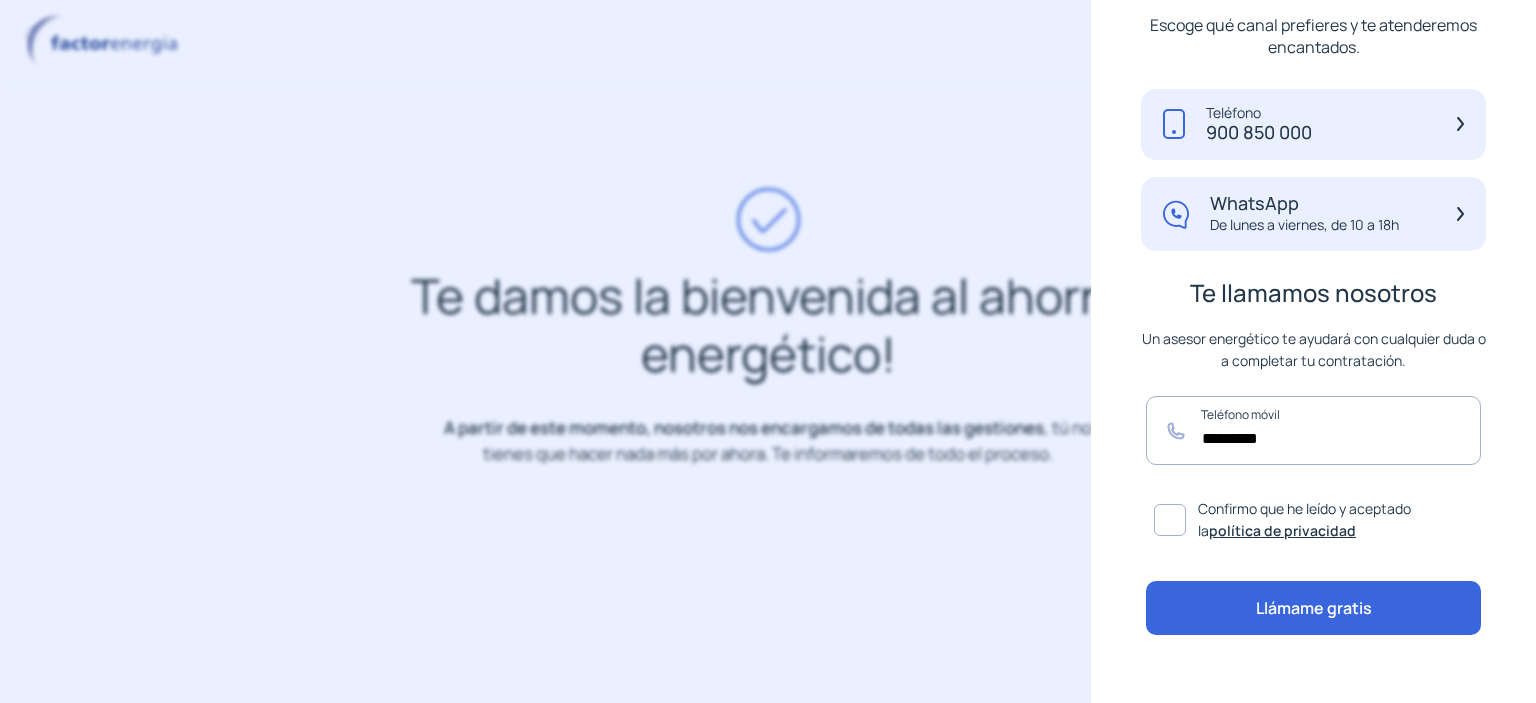 click 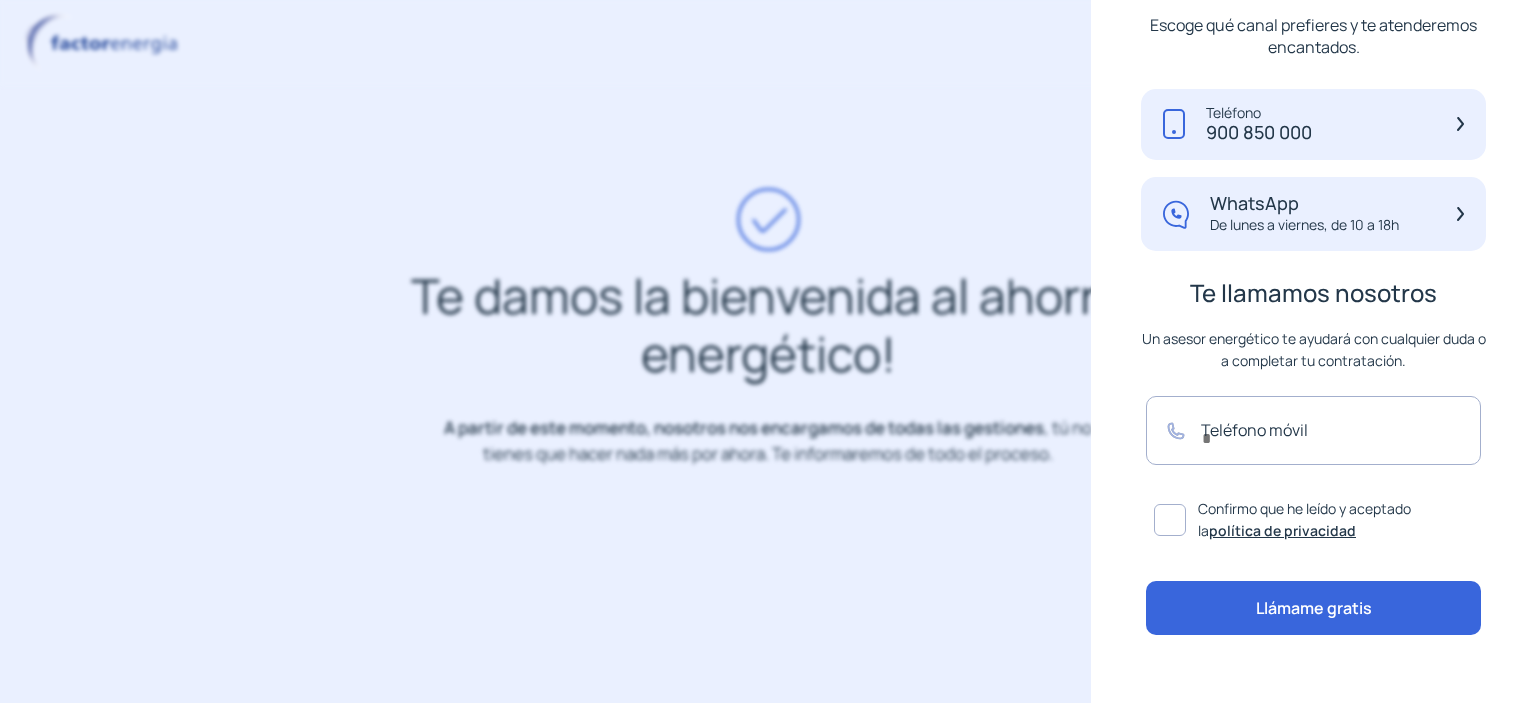 scroll, scrollTop: 58, scrollLeft: 0, axis: vertical 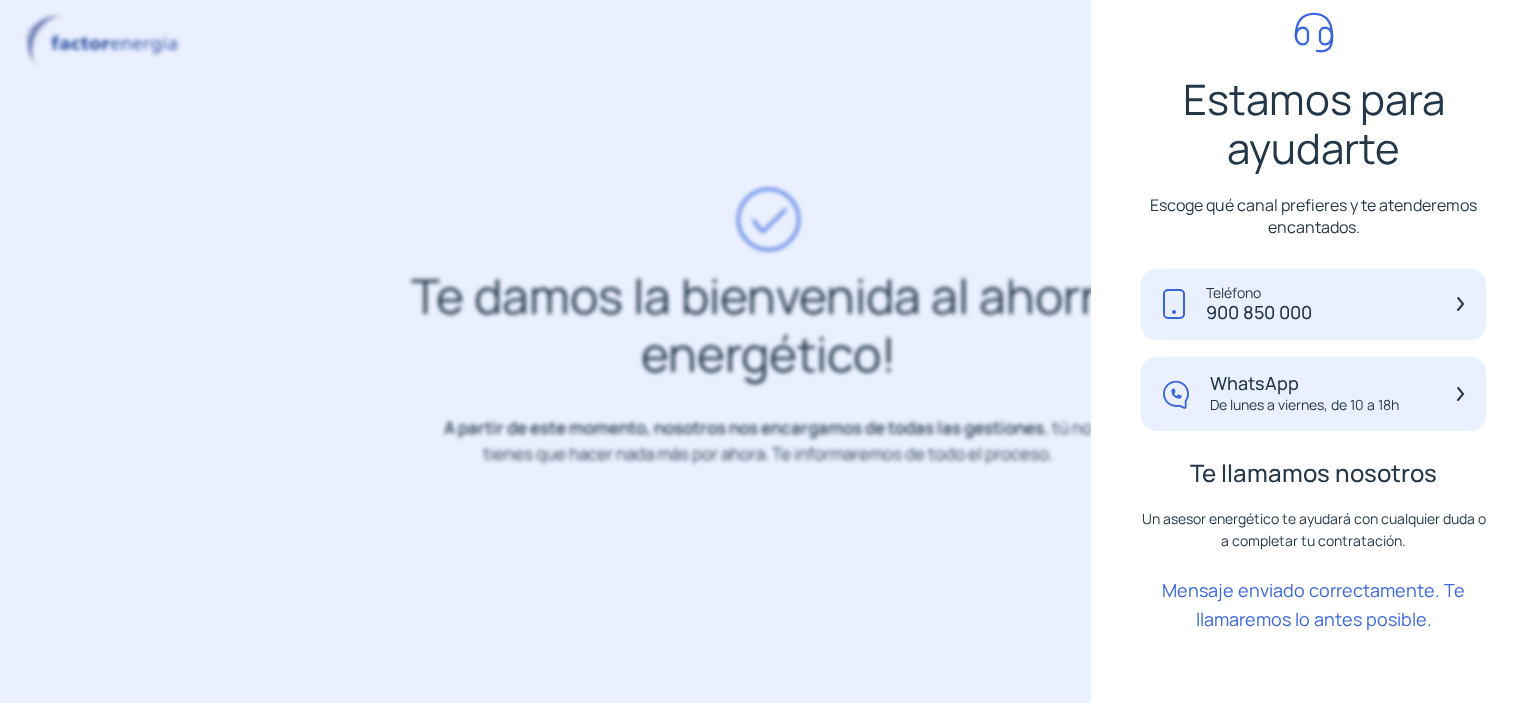 click on "Te ayudamos" 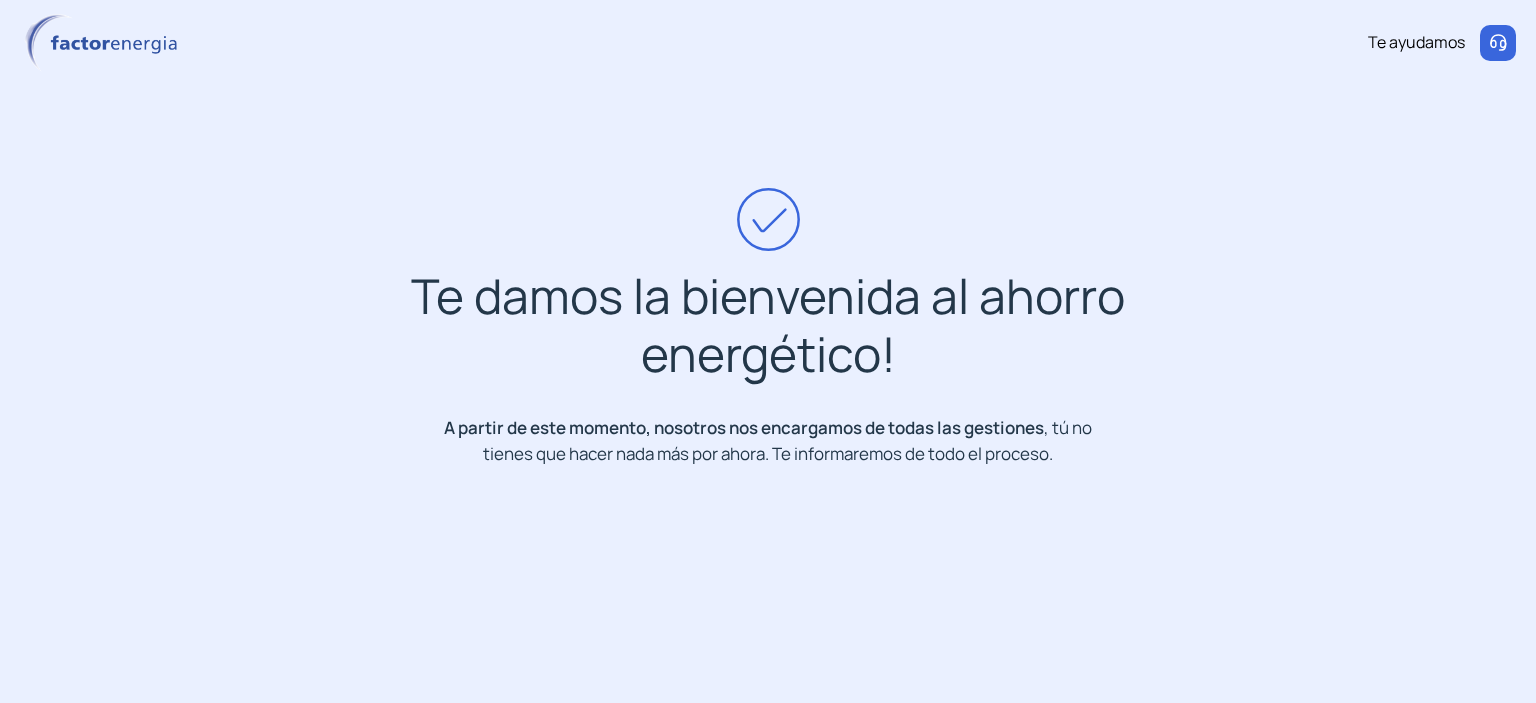 click 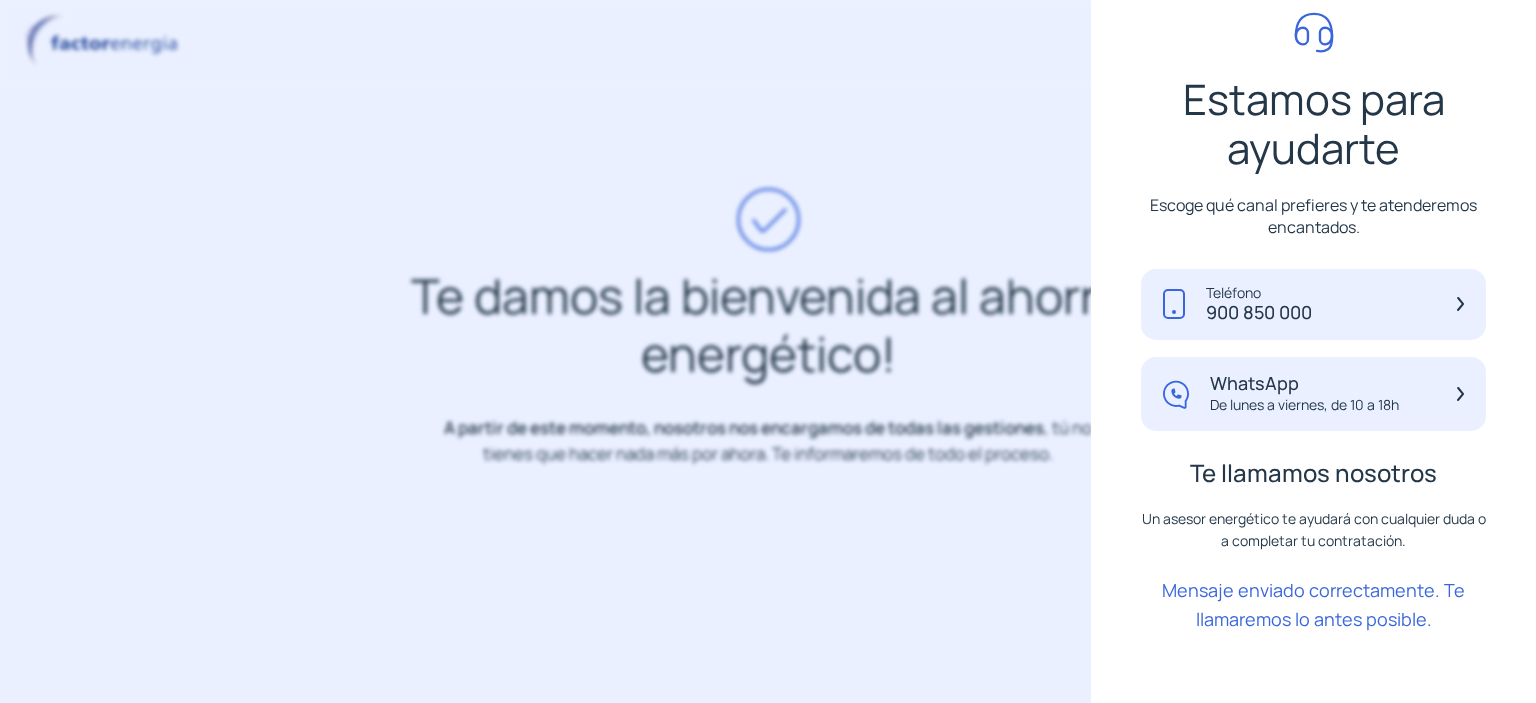click on "Te damos la bienvenida al ahorro energético!" 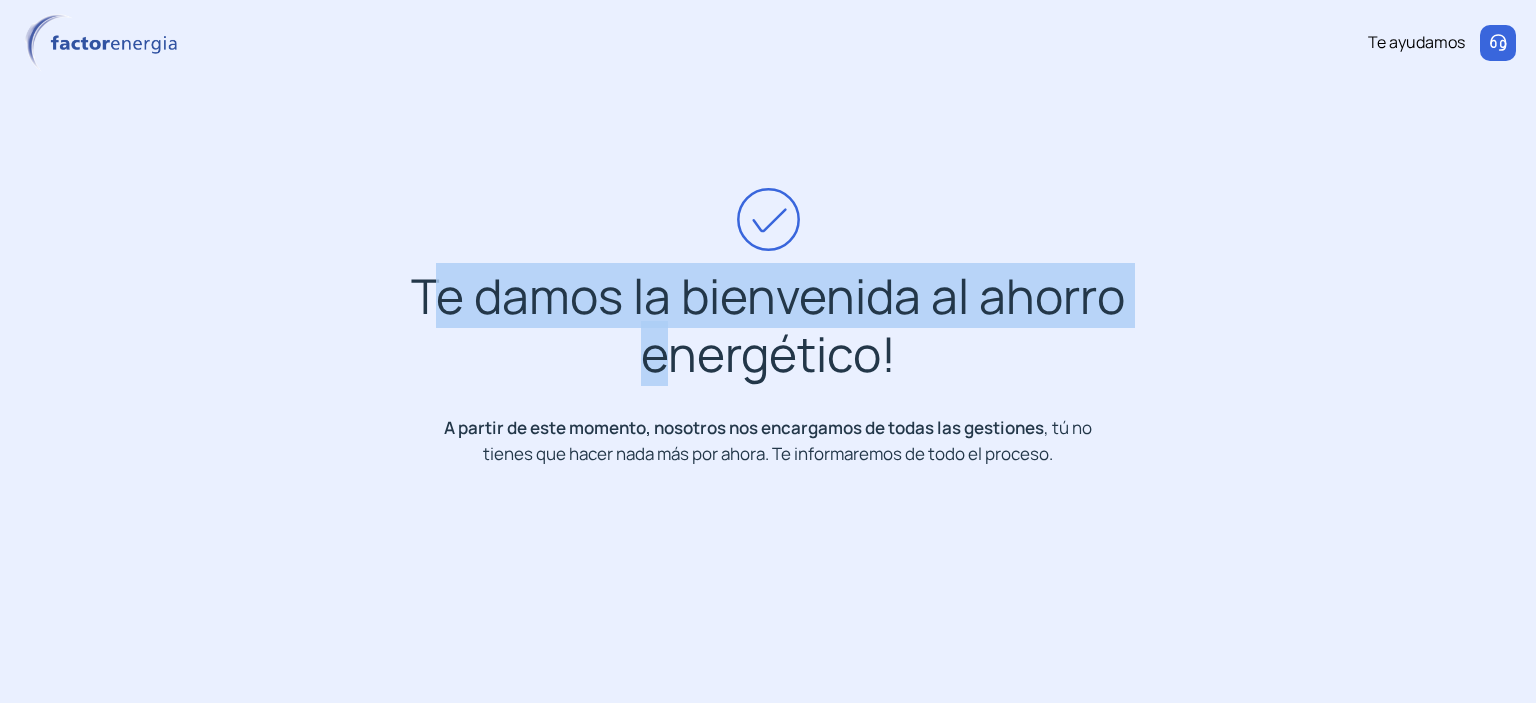 drag, startPoint x: 1141, startPoint y: 302, endPoint x: 417, endPoint y: 261, distance: 725.16 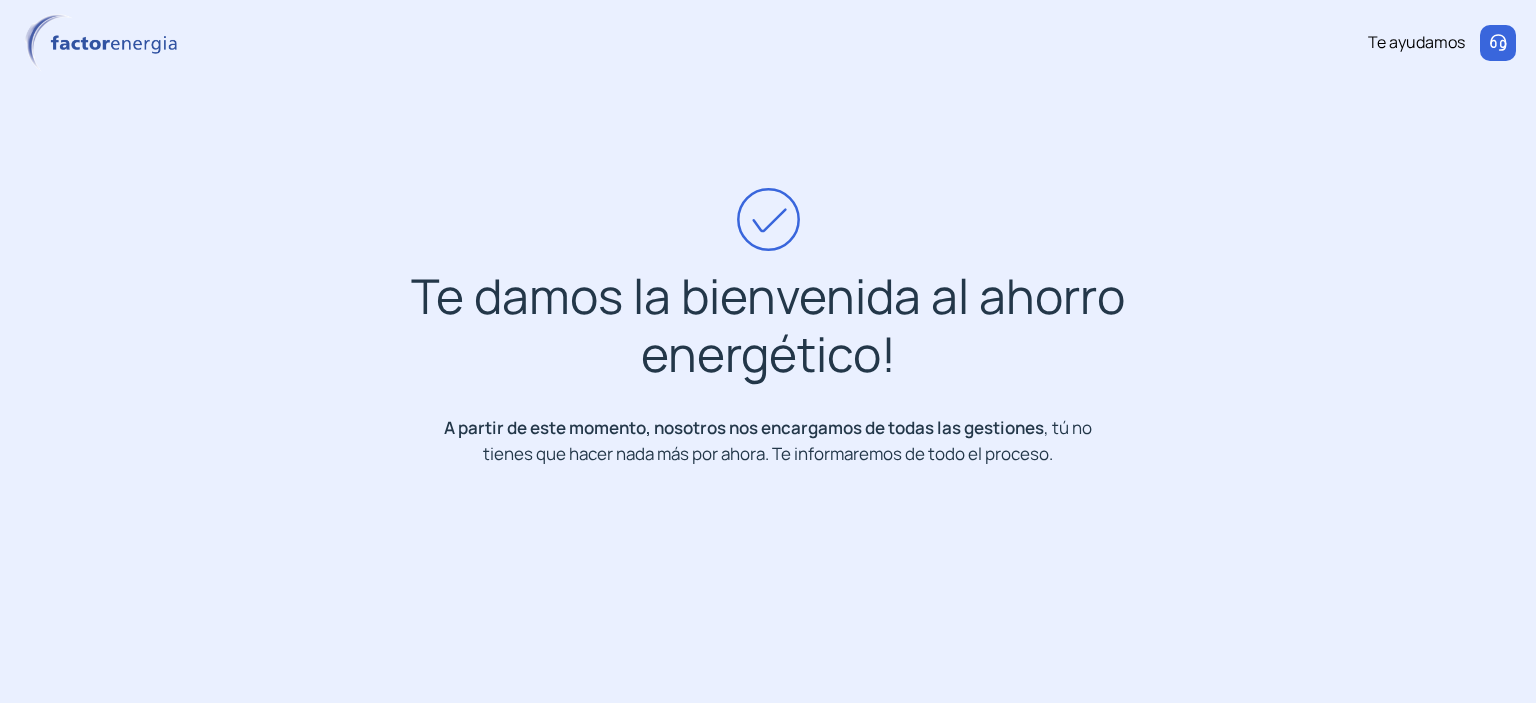 click on "Te damos la bienvenida al ahorro energético!  A partir de este momento, nosotros nos encargamos de todas las gestiones , tú no tienes que hacer nada más por ahora.  Te informaremos de todo el proceso." 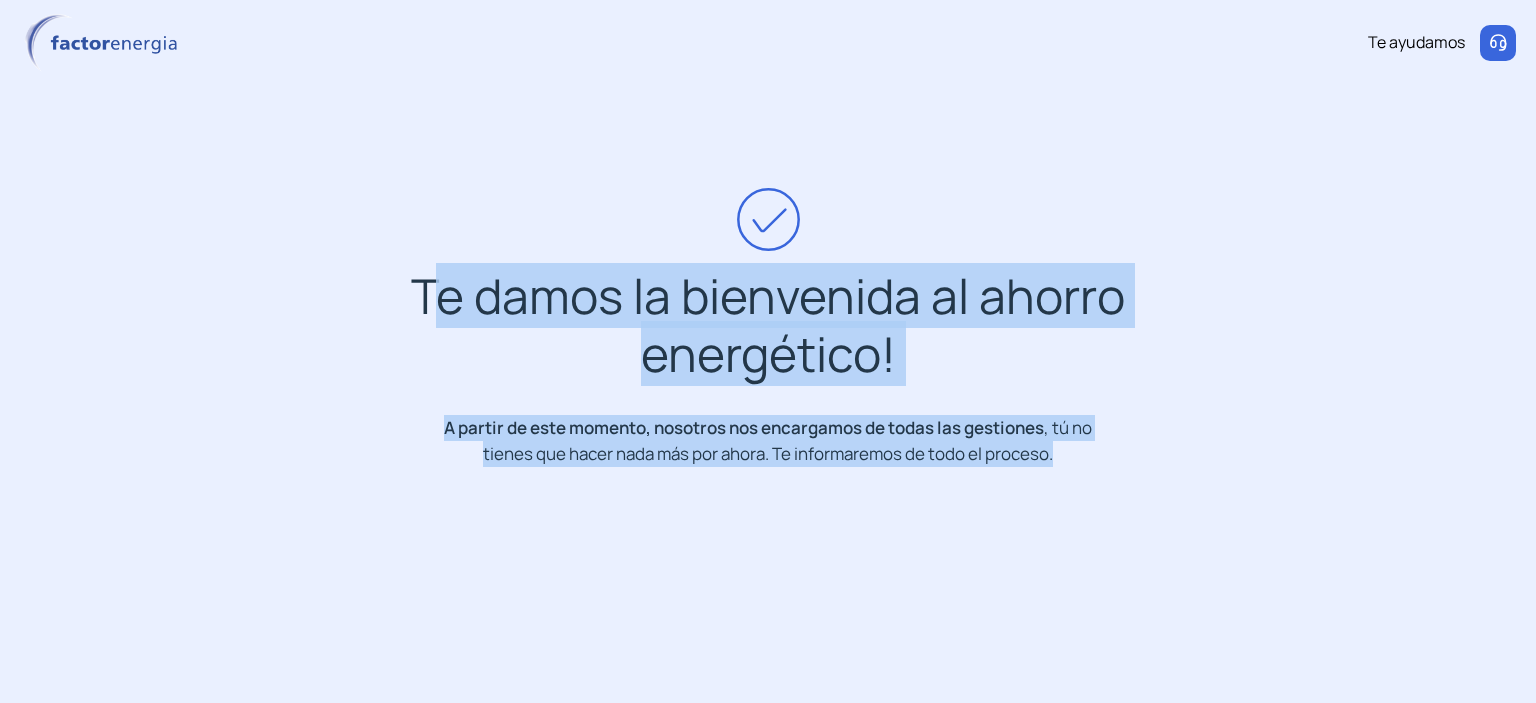 drag, startPoint x: 1086, startPoint y: 458, endPoint x: 410, endPoint y: 288, distance: 697.04803 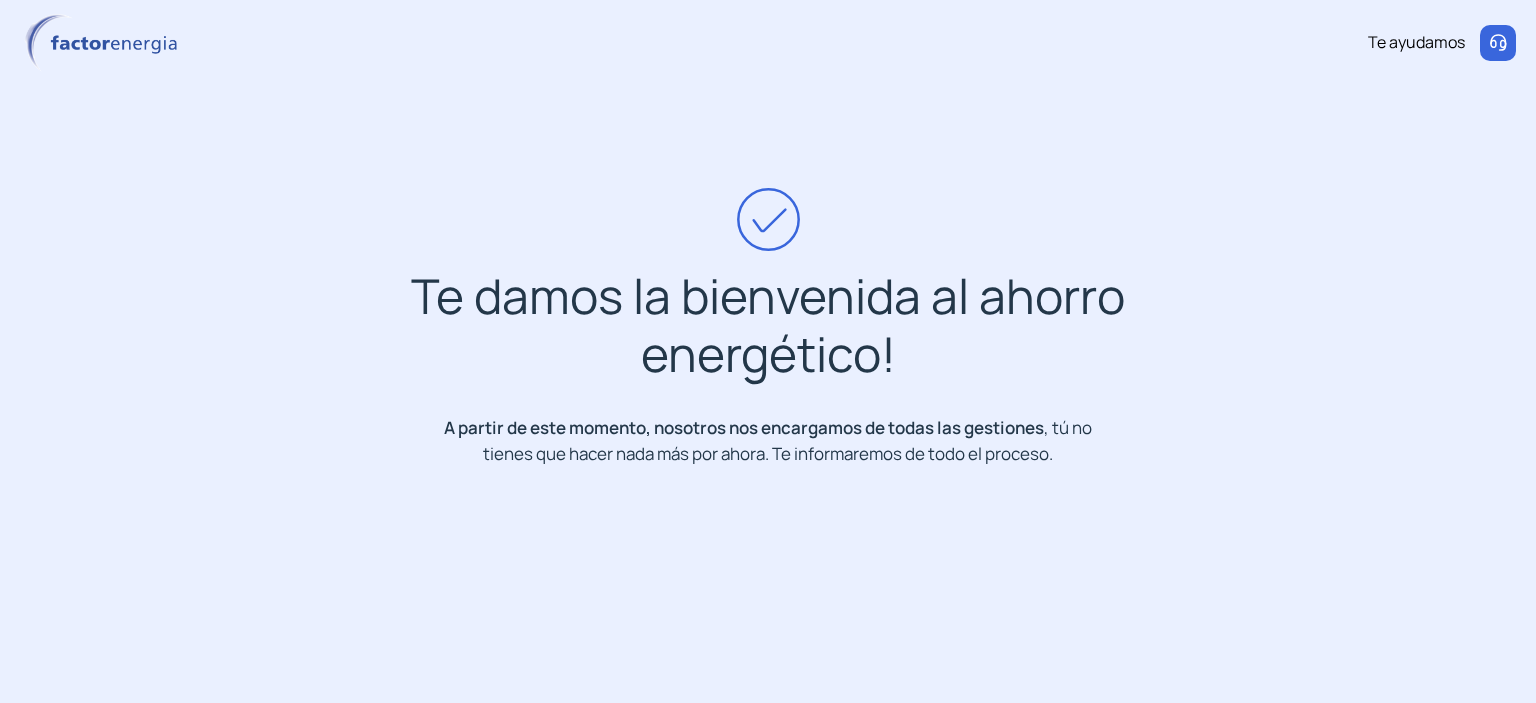 drag, startPoint x: 1368, startPoint y: 414, endPoint x: 906, endPoint y: 215, distance: 503.0358 